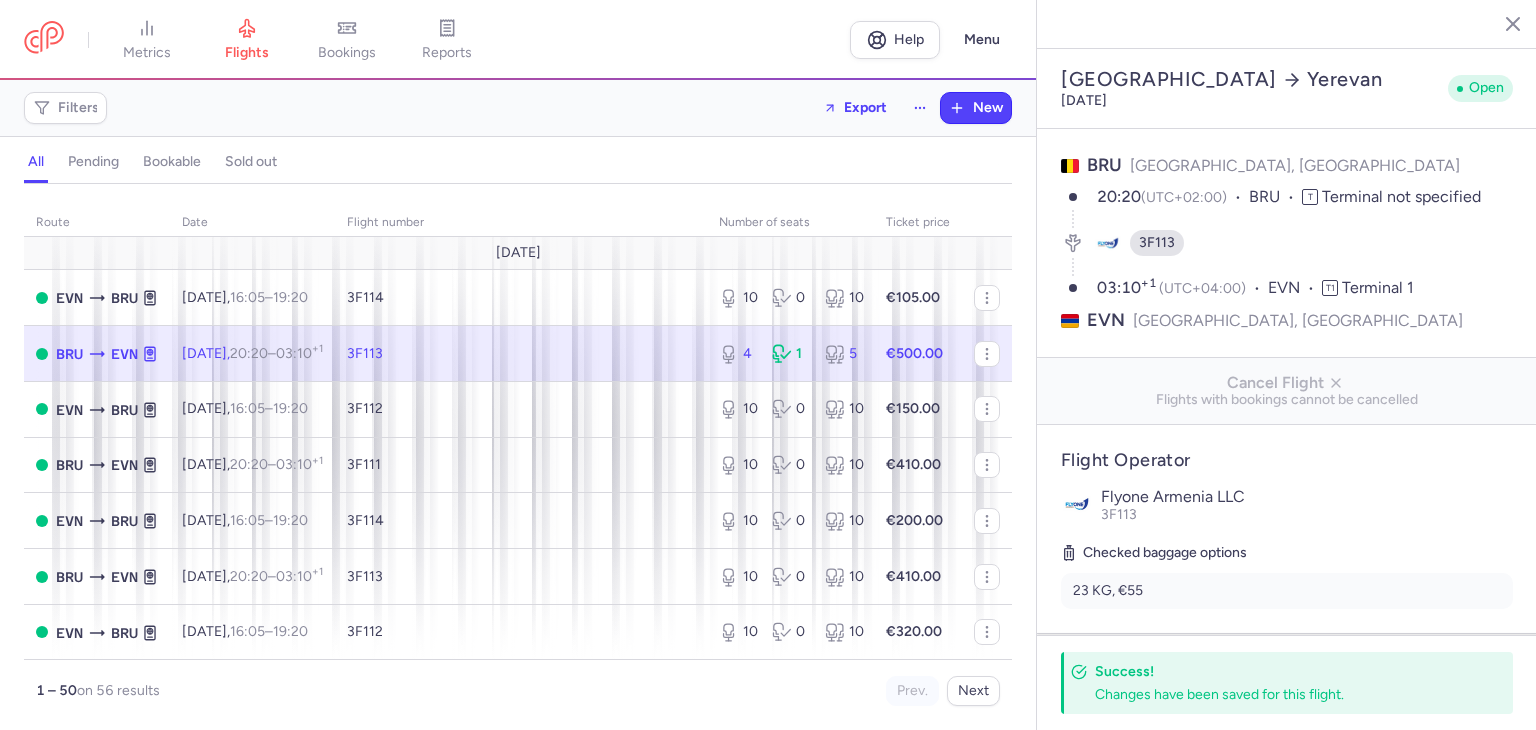 select on "hours" 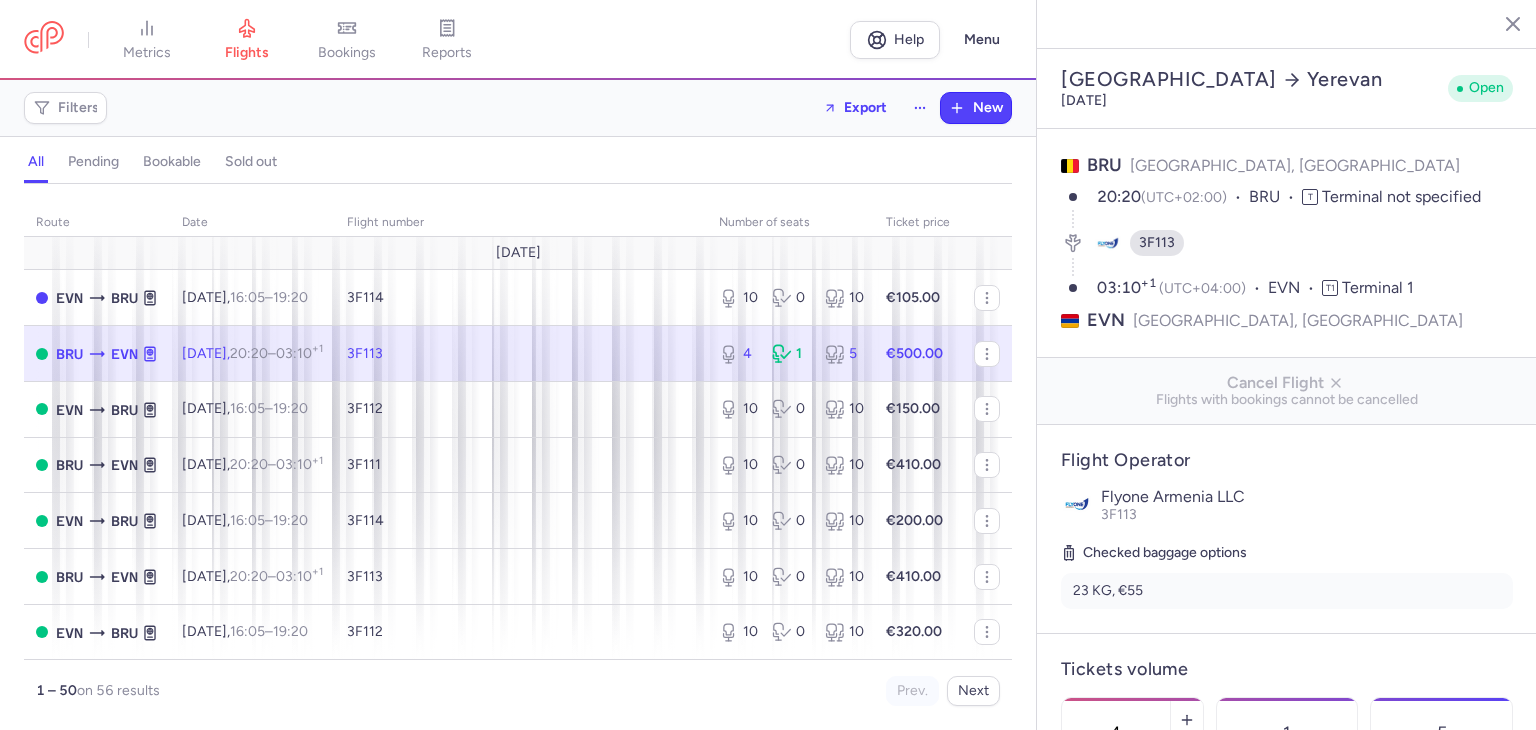 select on "hours" 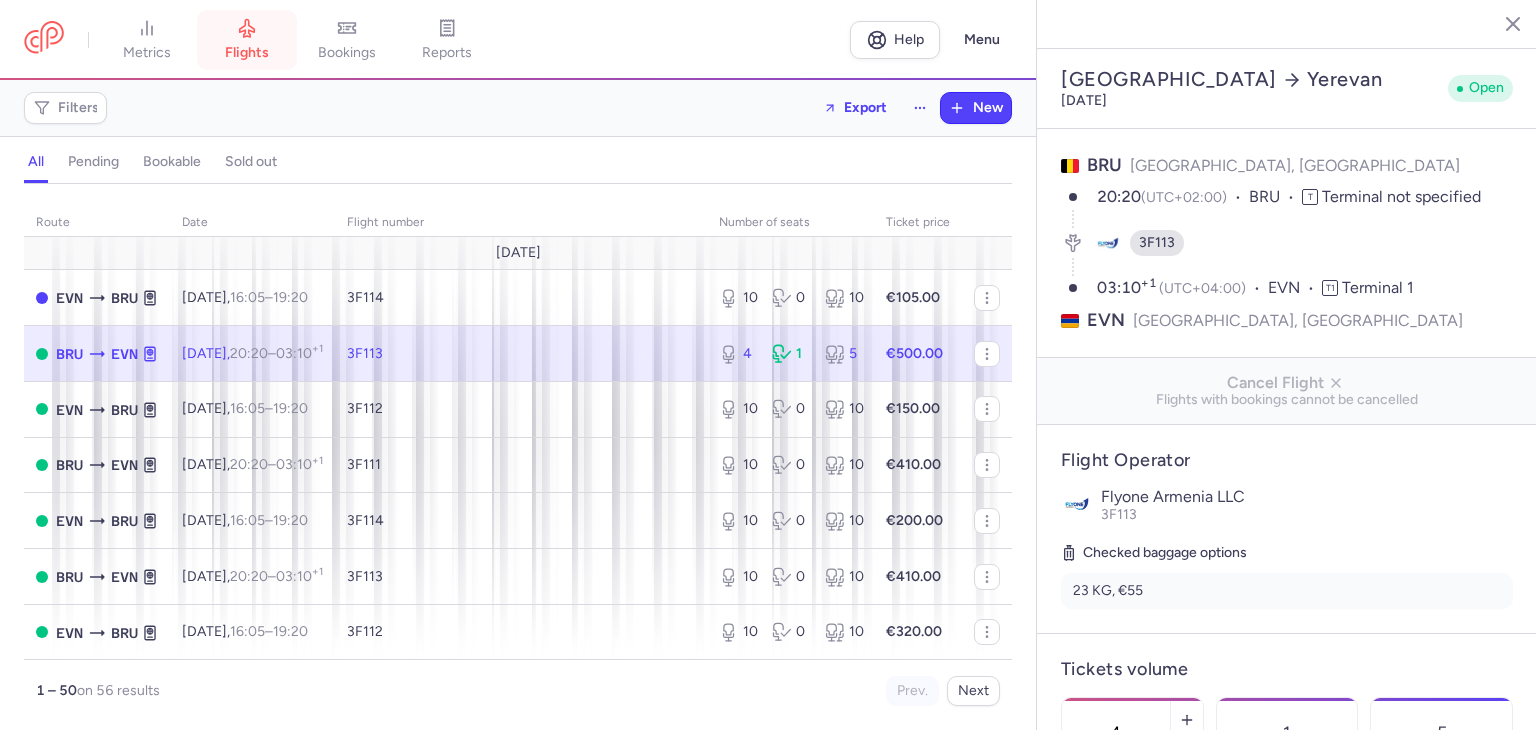 scroll, scrollTop: 0, scrollLeft: 0, axis: both 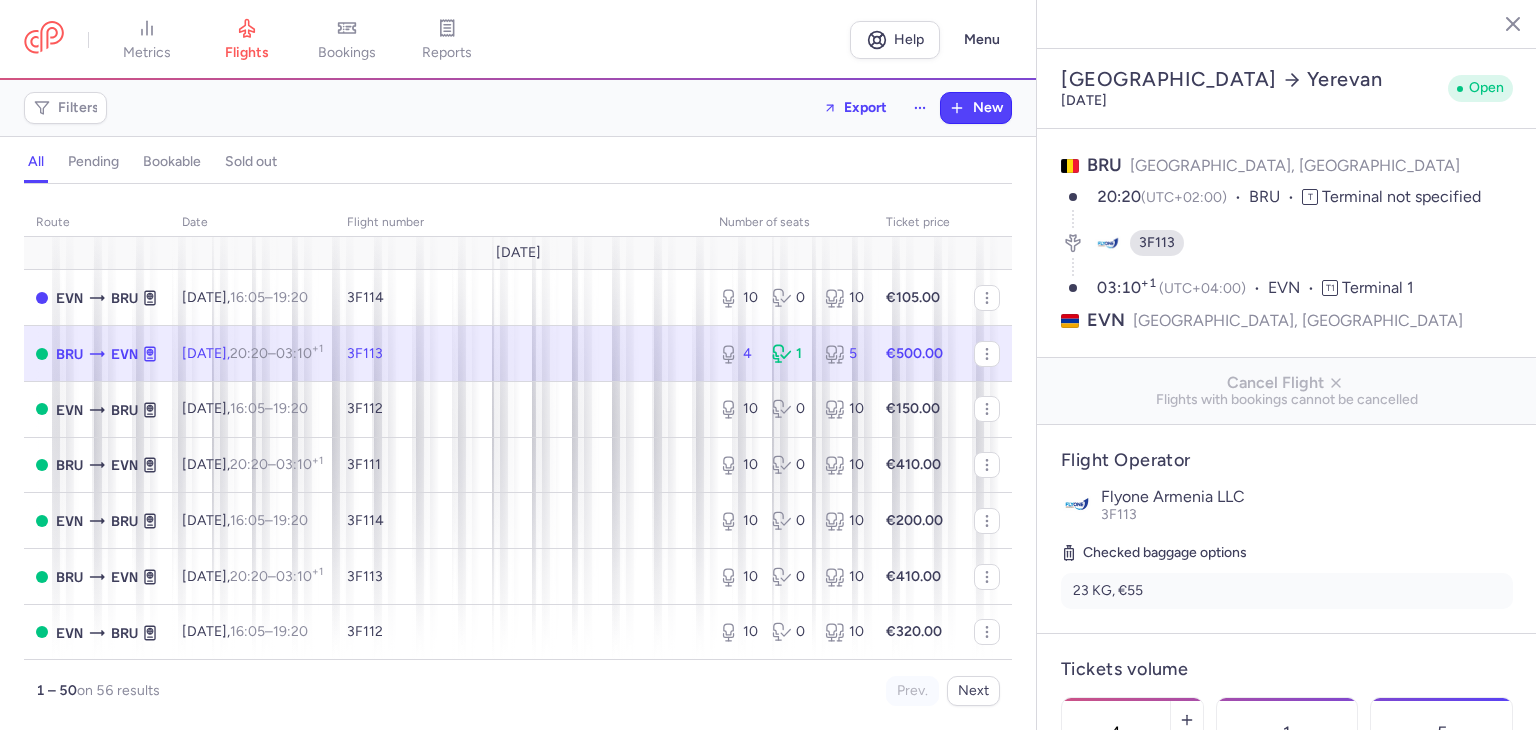 click on "3F113" at bounding box center [521, 354] 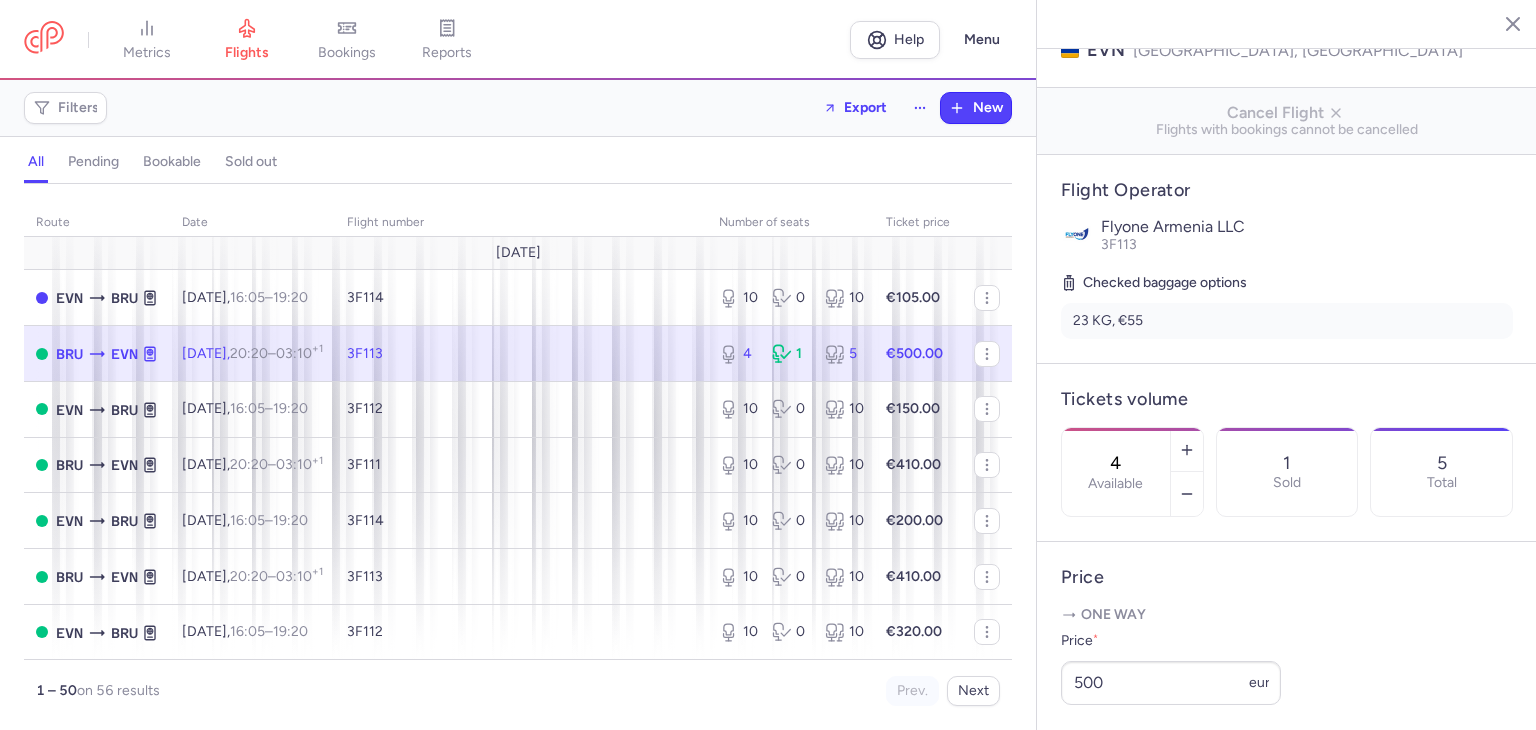 scroll, scrollTop: 324, scrollLeft: 0, axis: vertical 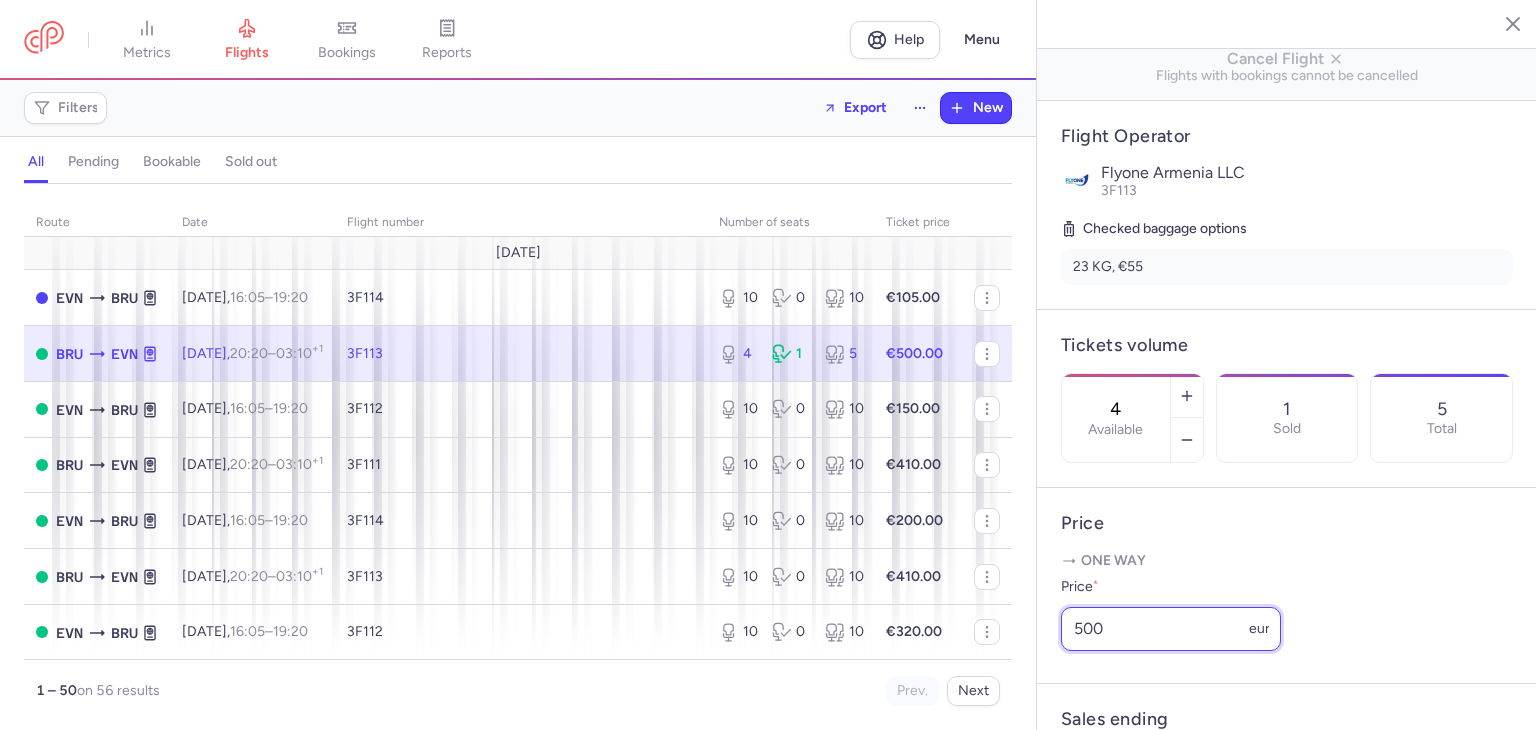 drag, startPoint x: 1167, startPoint y: 692, endPoint x: 940, endPoint y: 689, distance: 227.01982 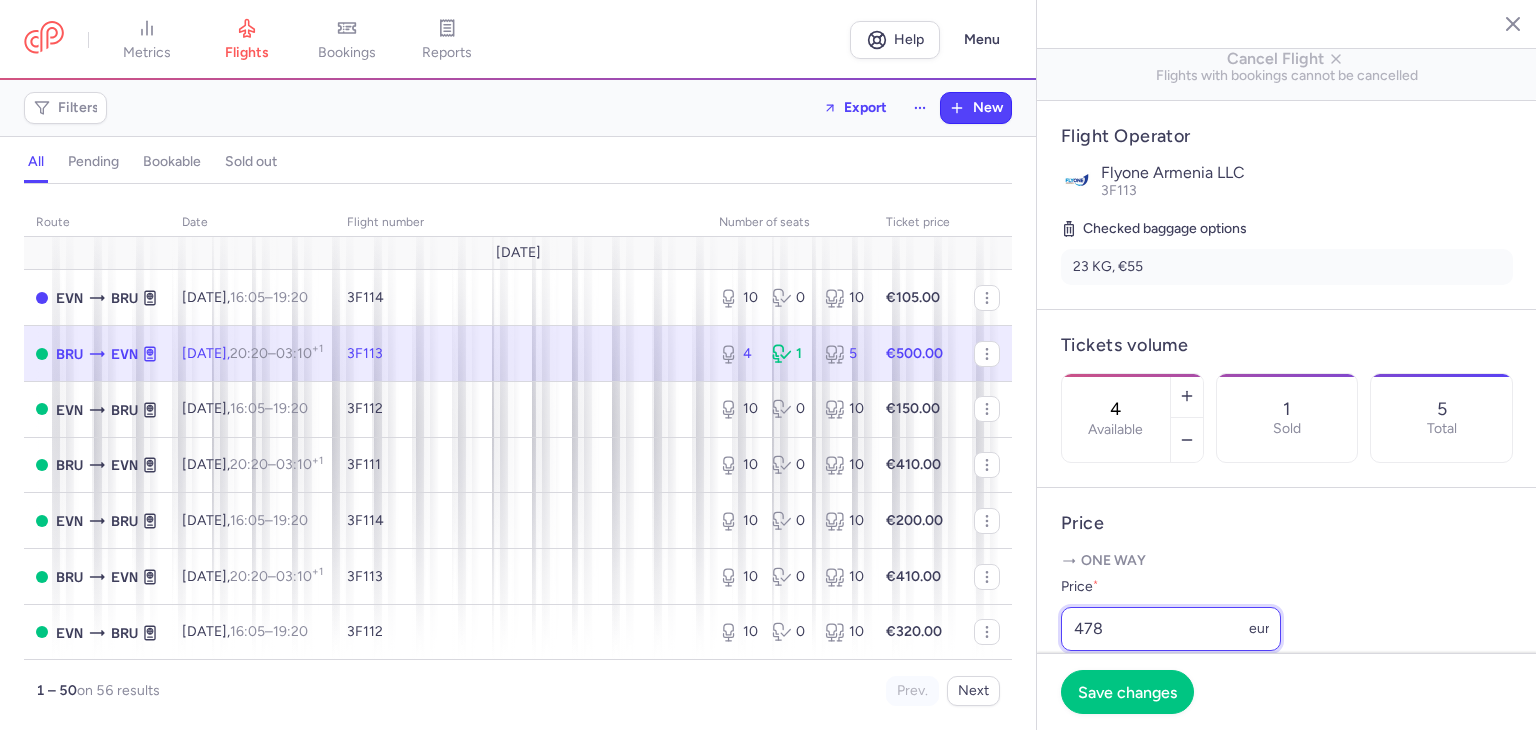 scroll, scrollTop: 513, scrollLeft: 0, axis: vertical 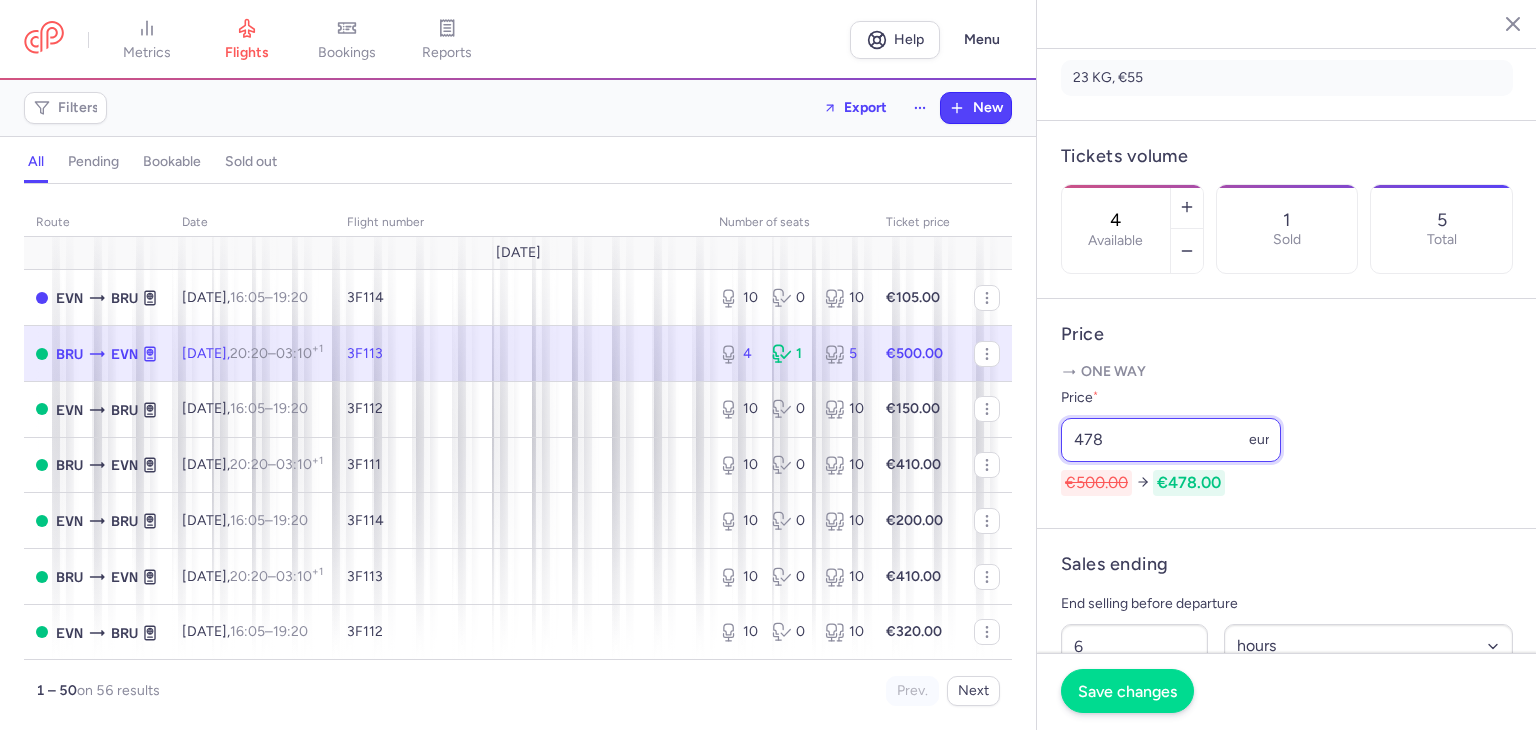 type on "478" 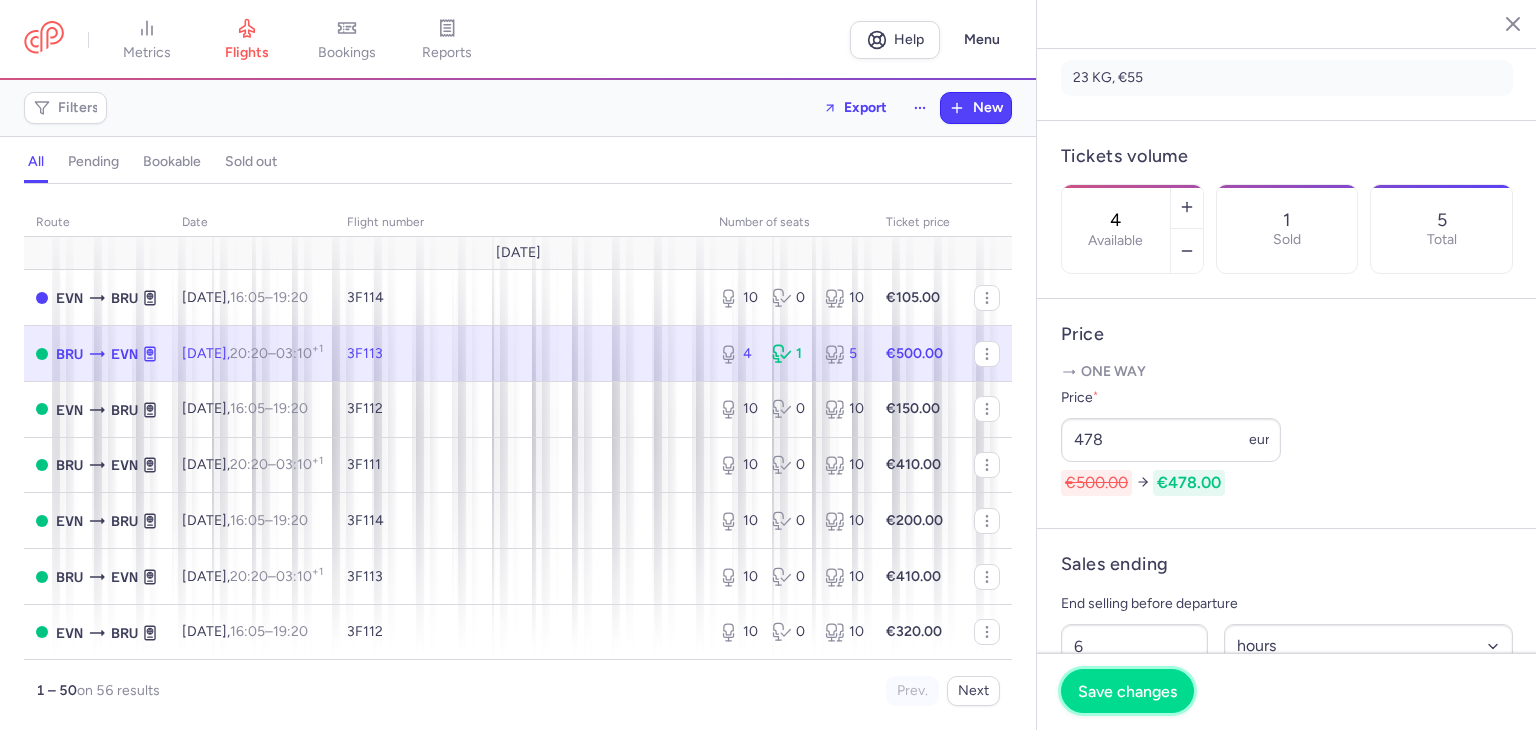 click on "Save changes" at bounding box center (1127, 691) 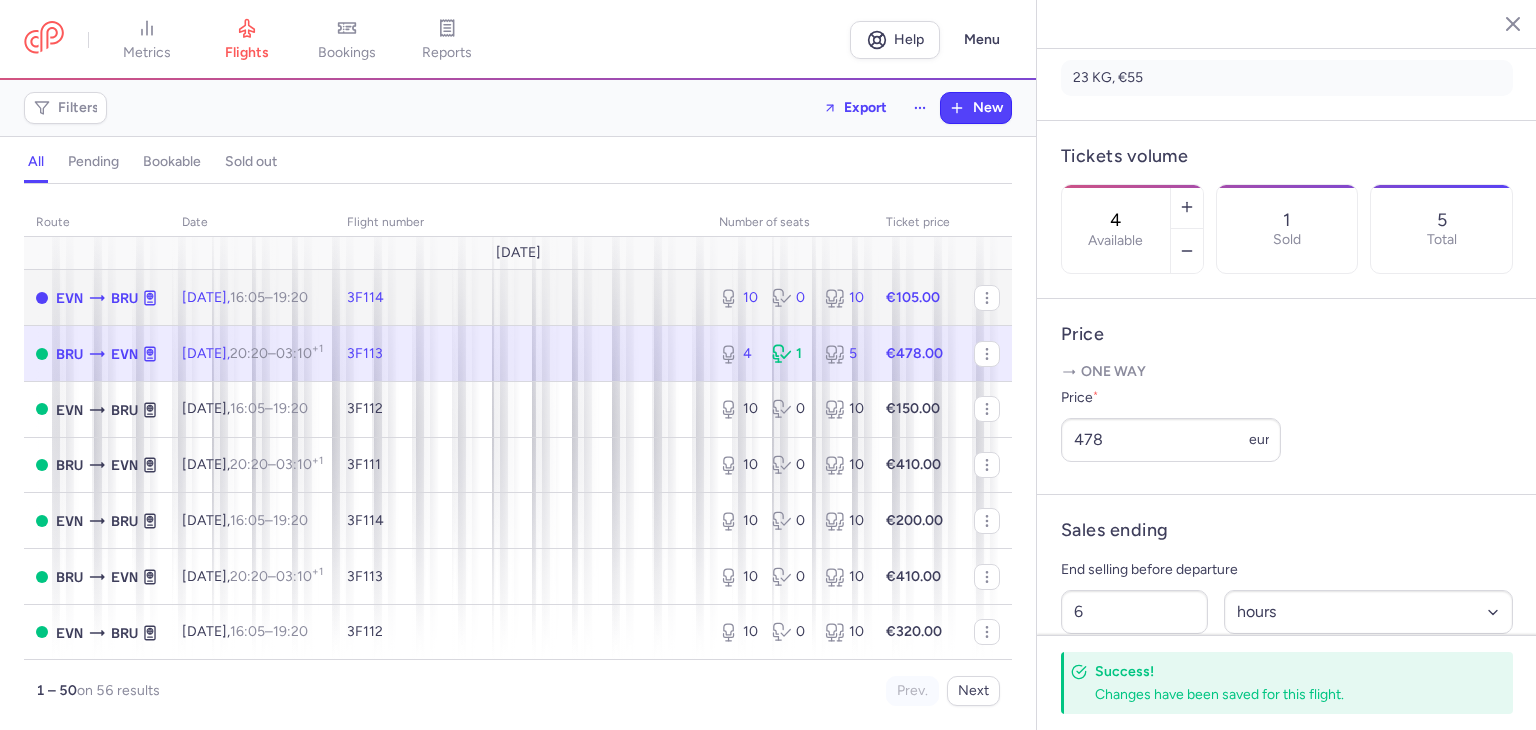 click on "3F114" at bounding box center (521, 298) 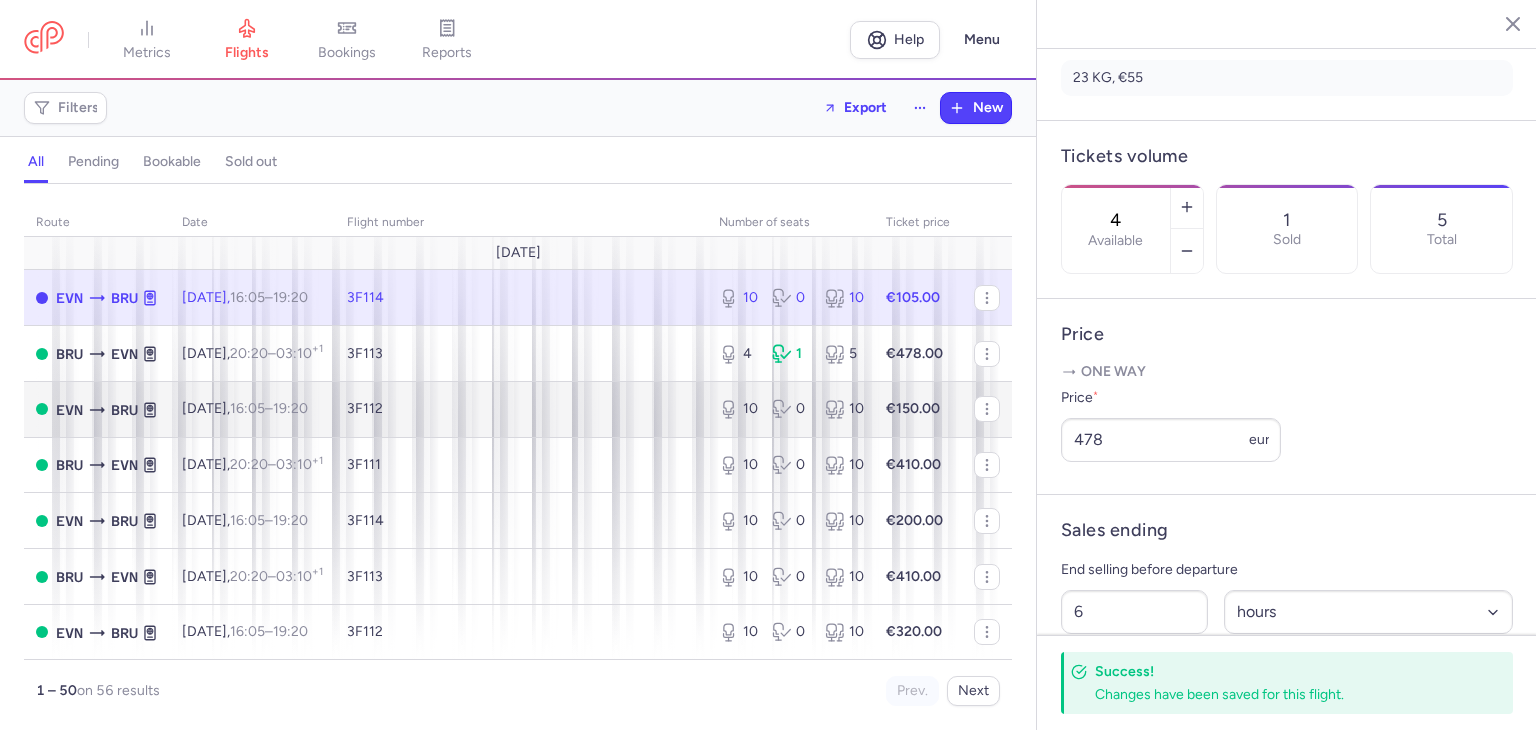 type on "10" 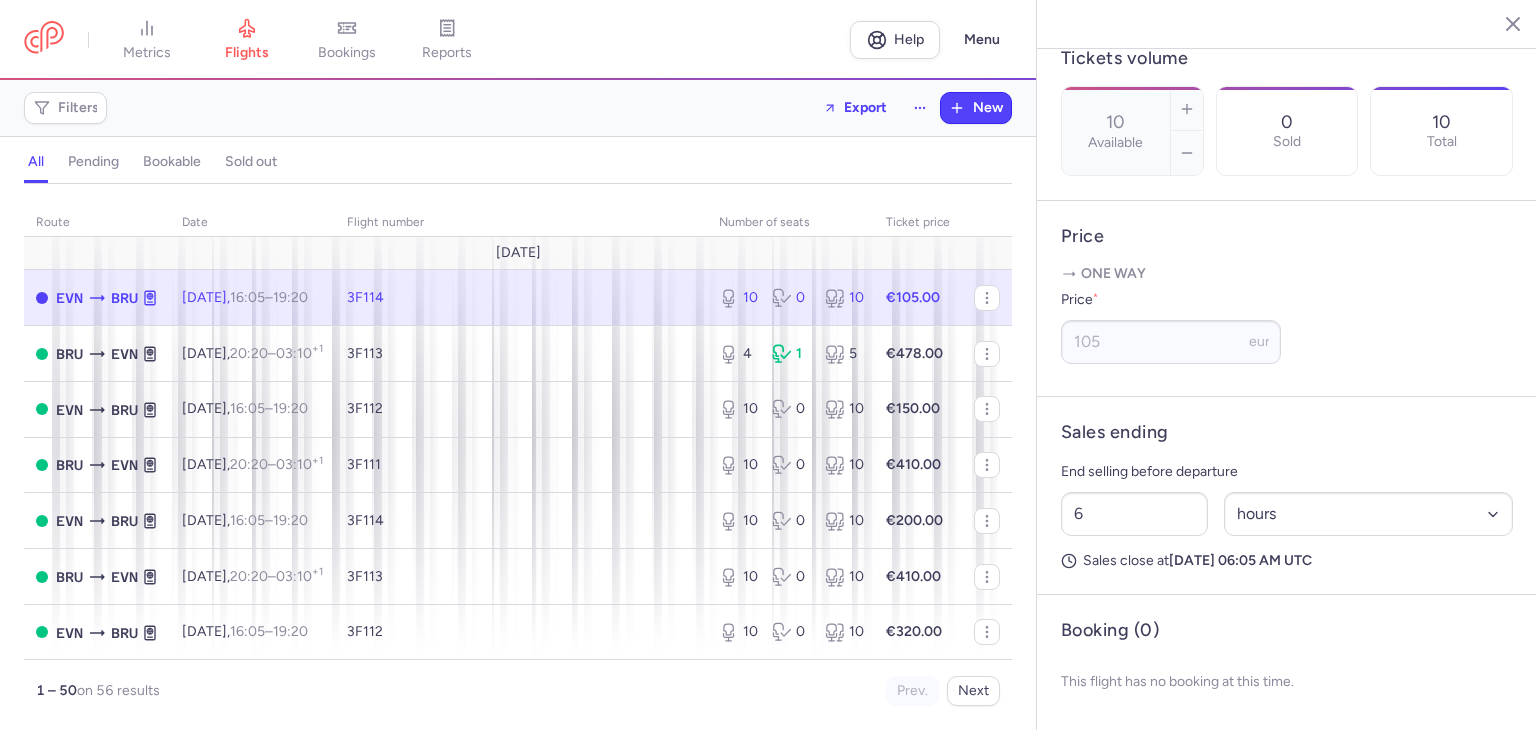 scroll, scrollTop: 664, scrollLeft: 0, axis: vertical 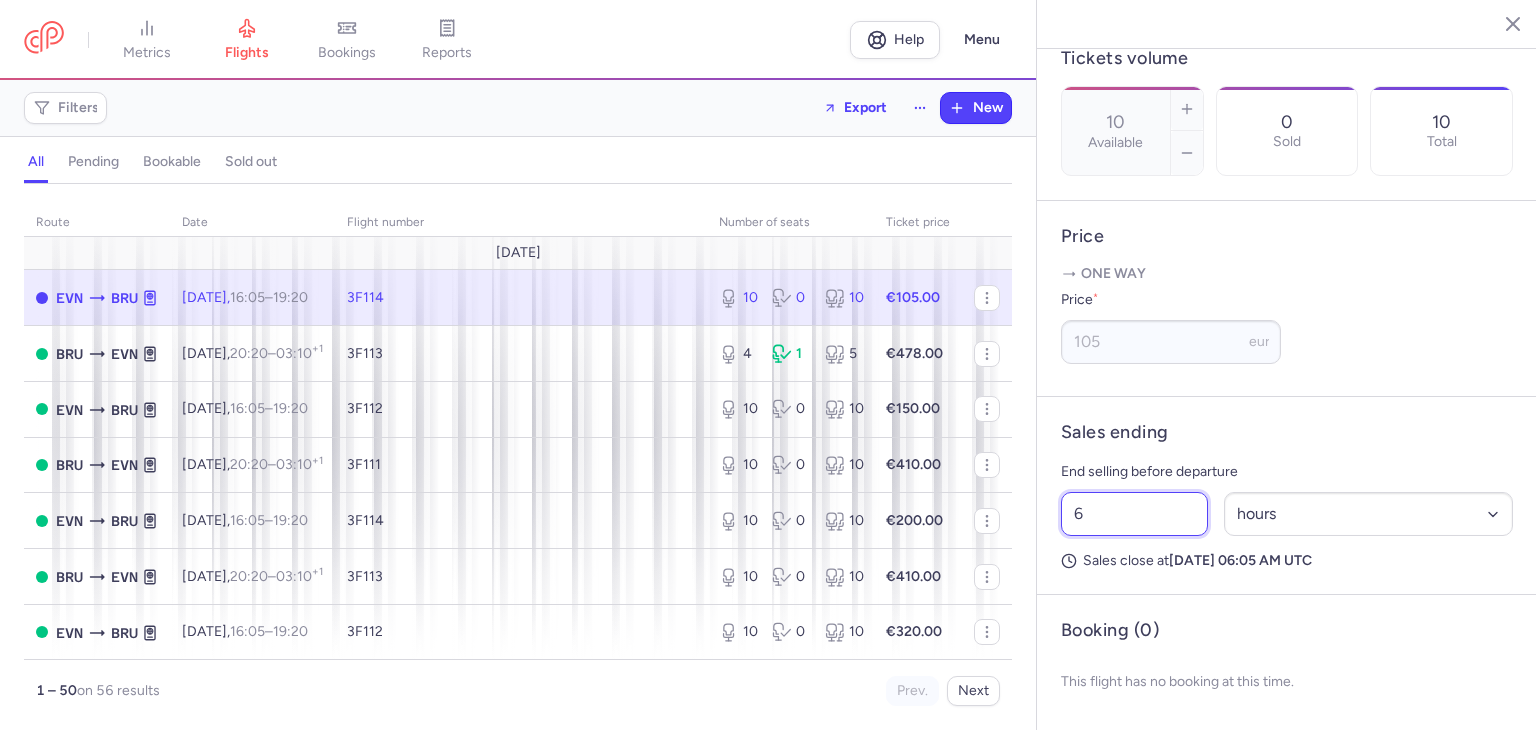 drag, startPoint x: 1140, startPoint y: 525, endPoint x: 1051, endPoint y: 530, distance: 89.140335 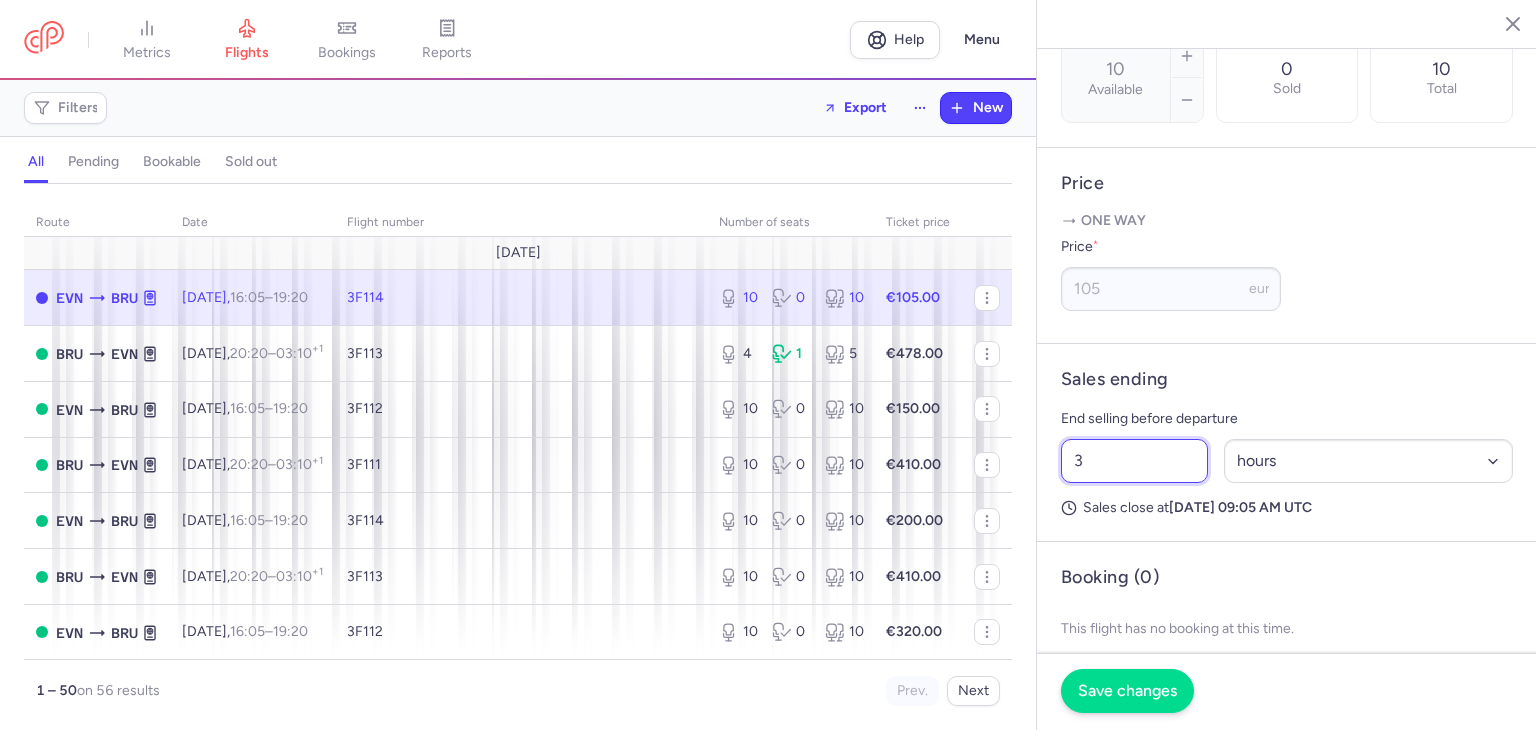 type on "3" 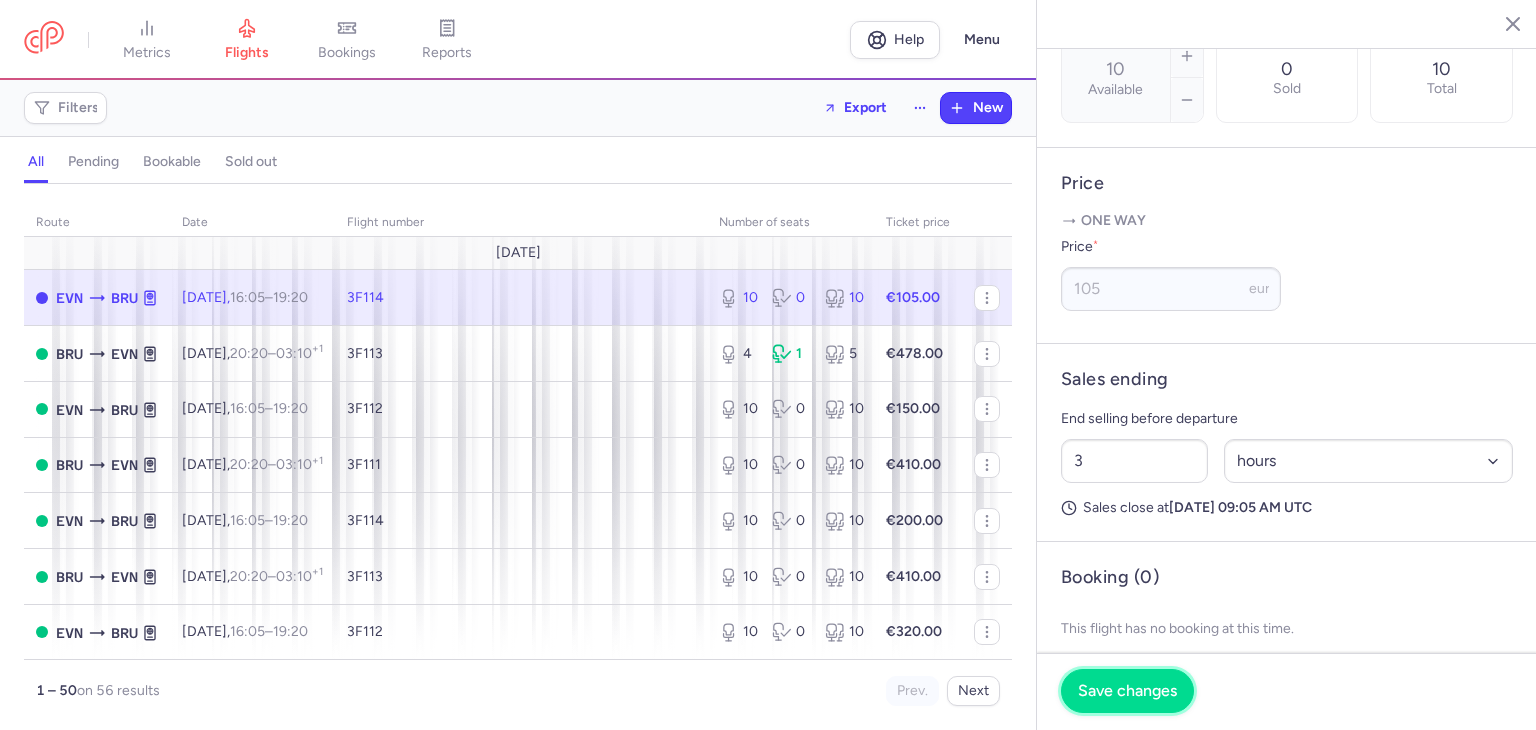 click on "Save changes" at bounding box center (1127, 691) 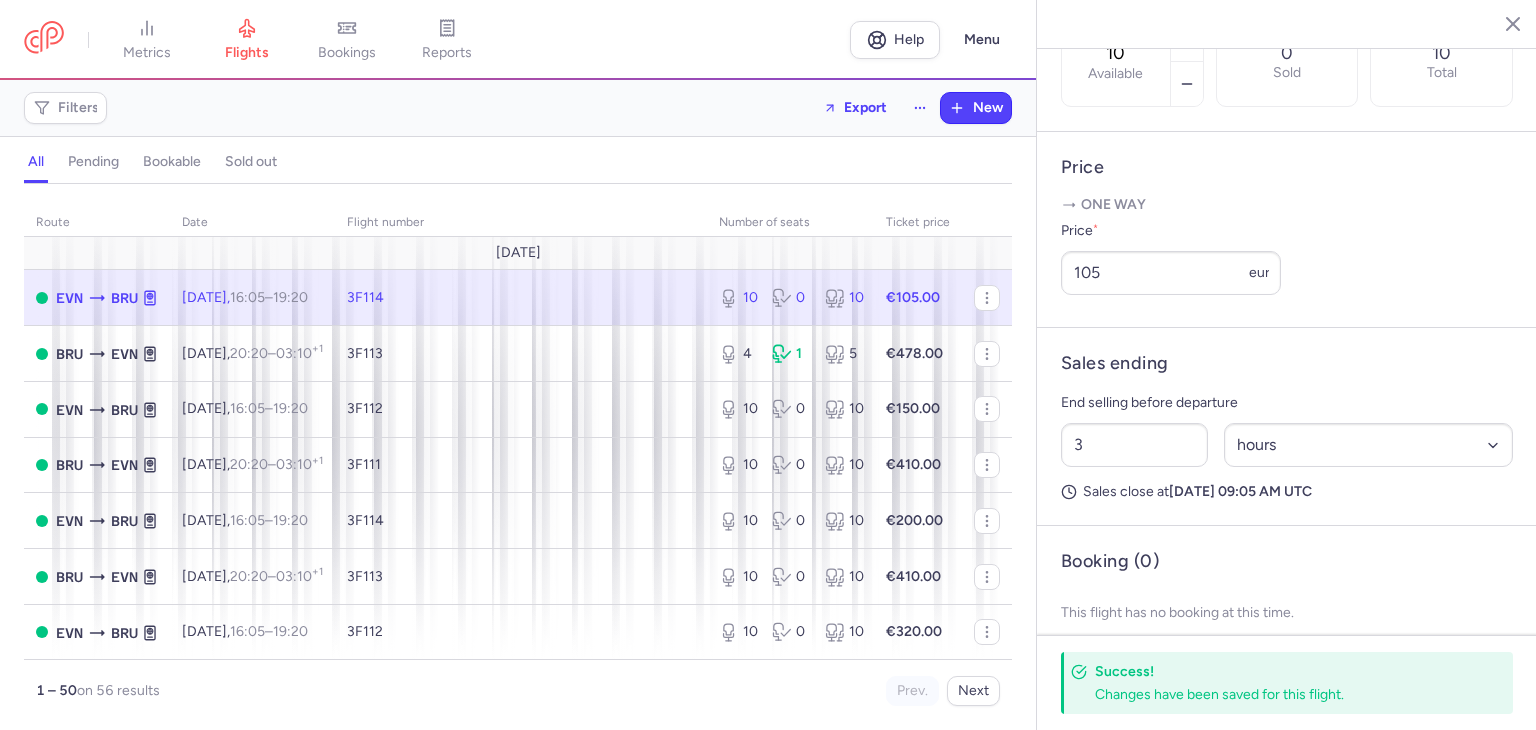 scroll, scrollTop: 648, scrollLeft: 0, axis: vertical 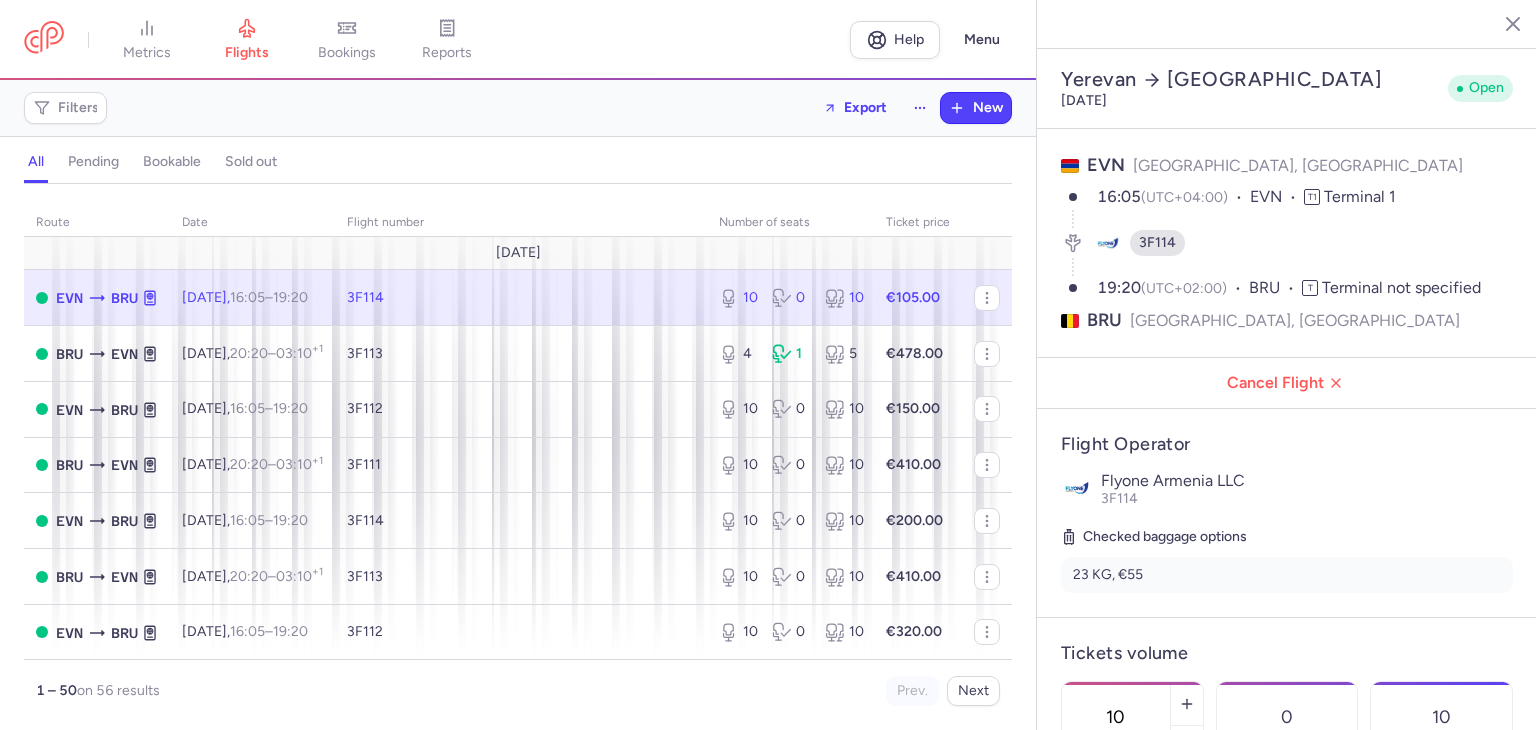 select on "hours" 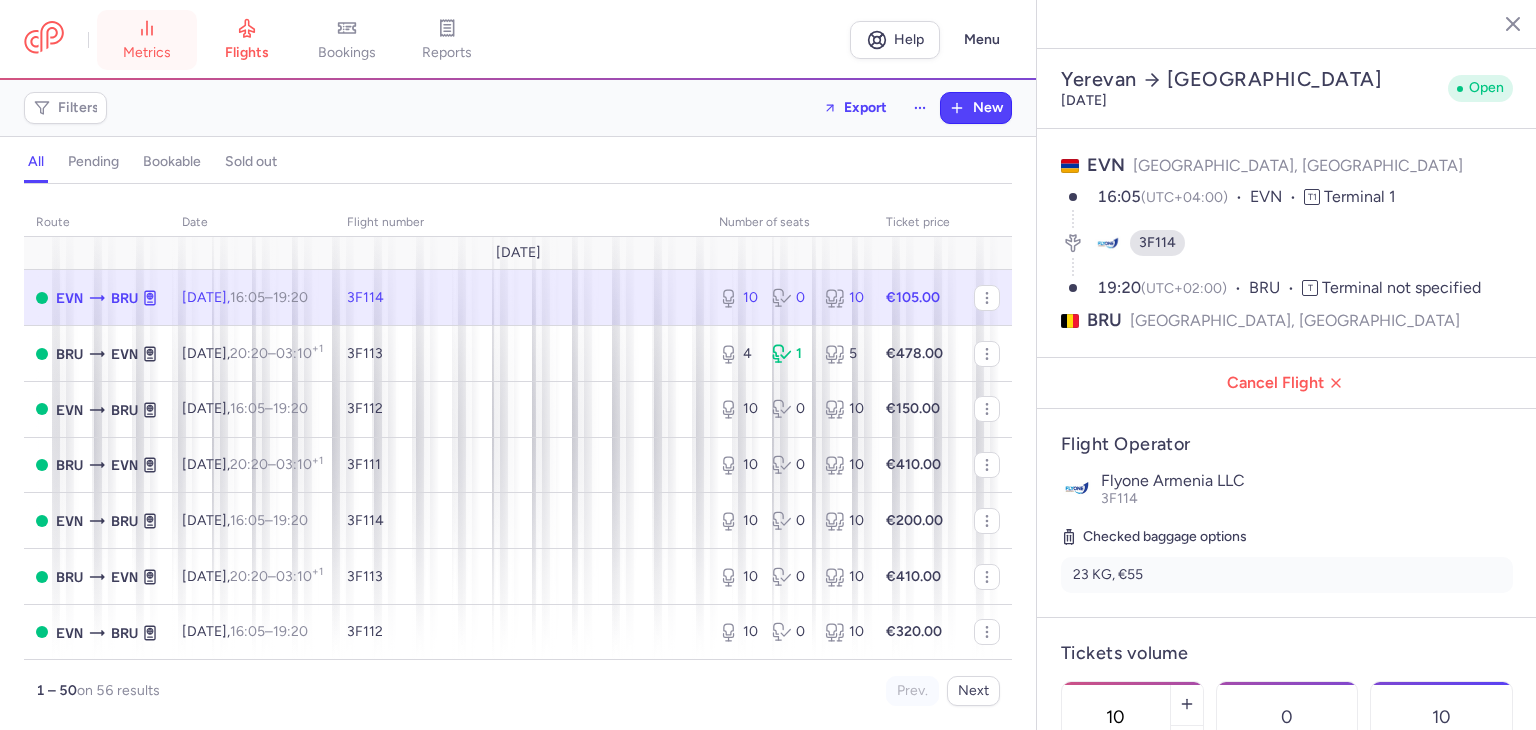 scroll, scrollTop: 0, scrollLeft: 0, axis: both 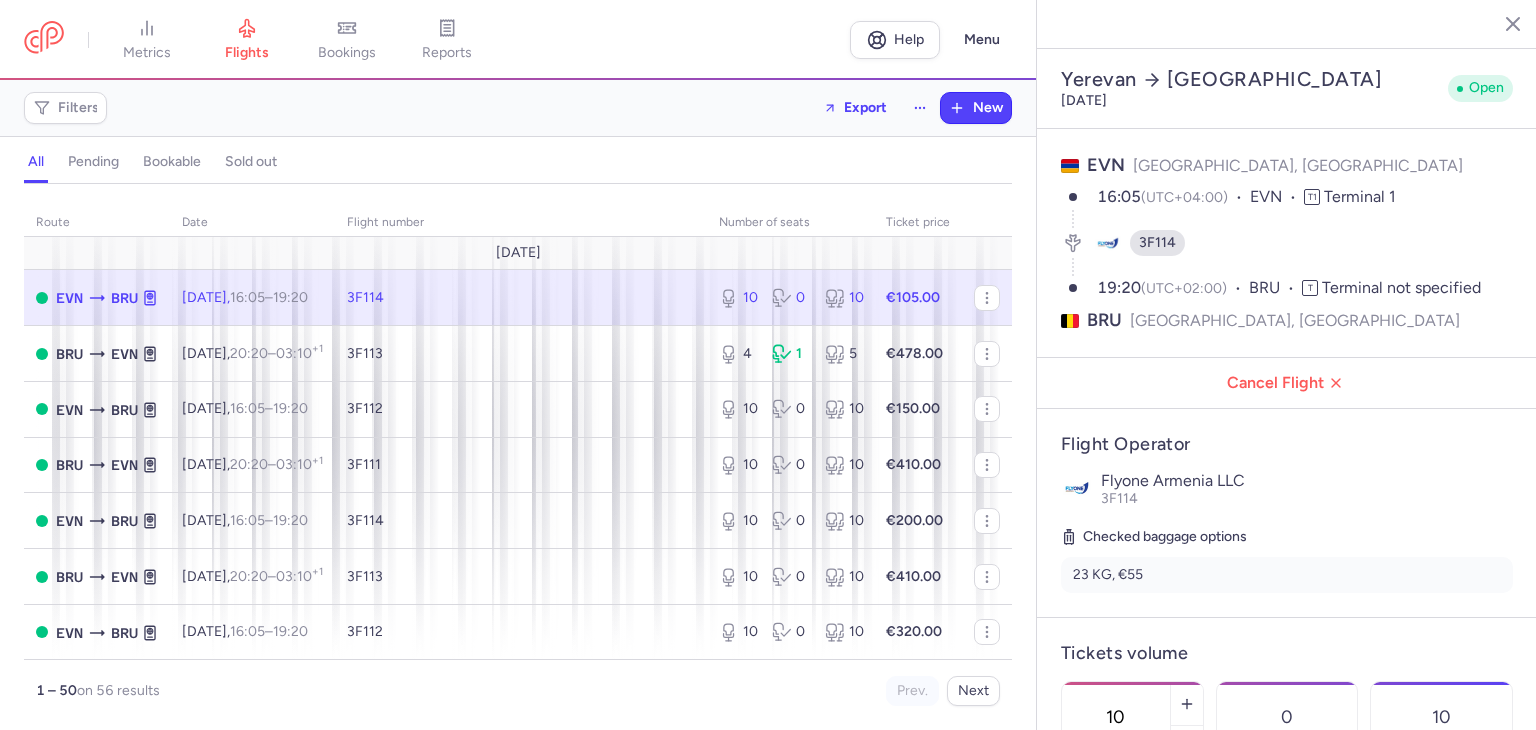 select on "hours" 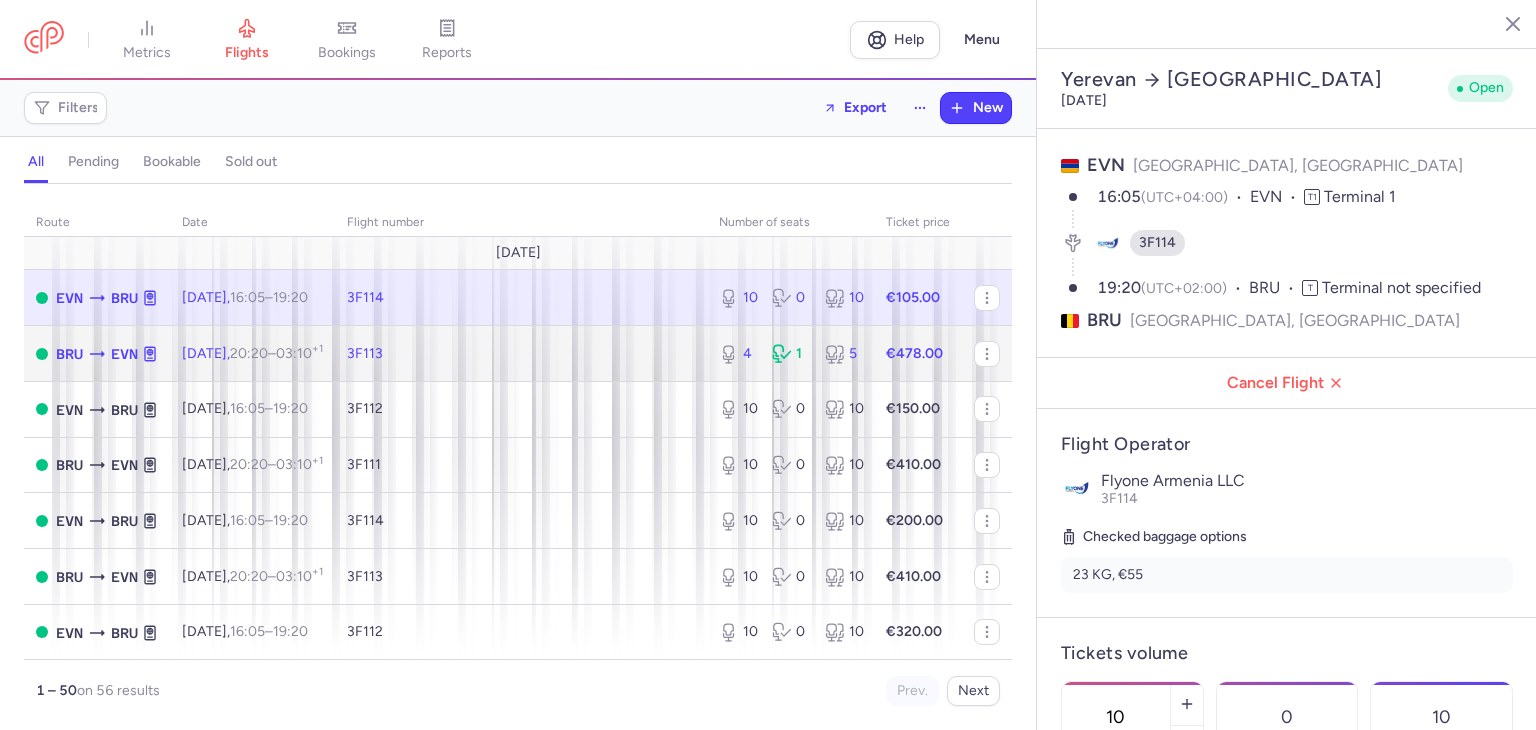 click on "3F113" at bounding box center (521, 354) 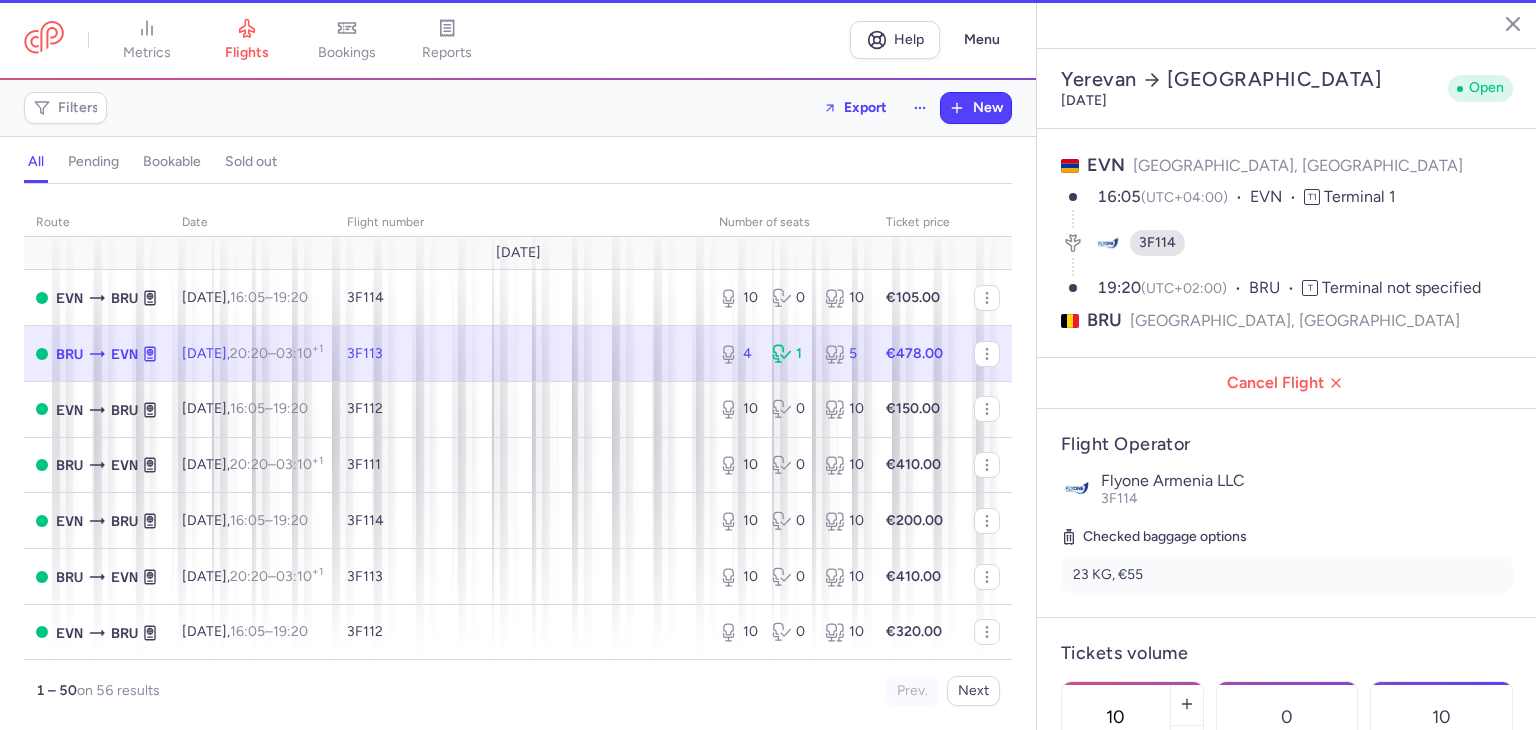 type on "4" 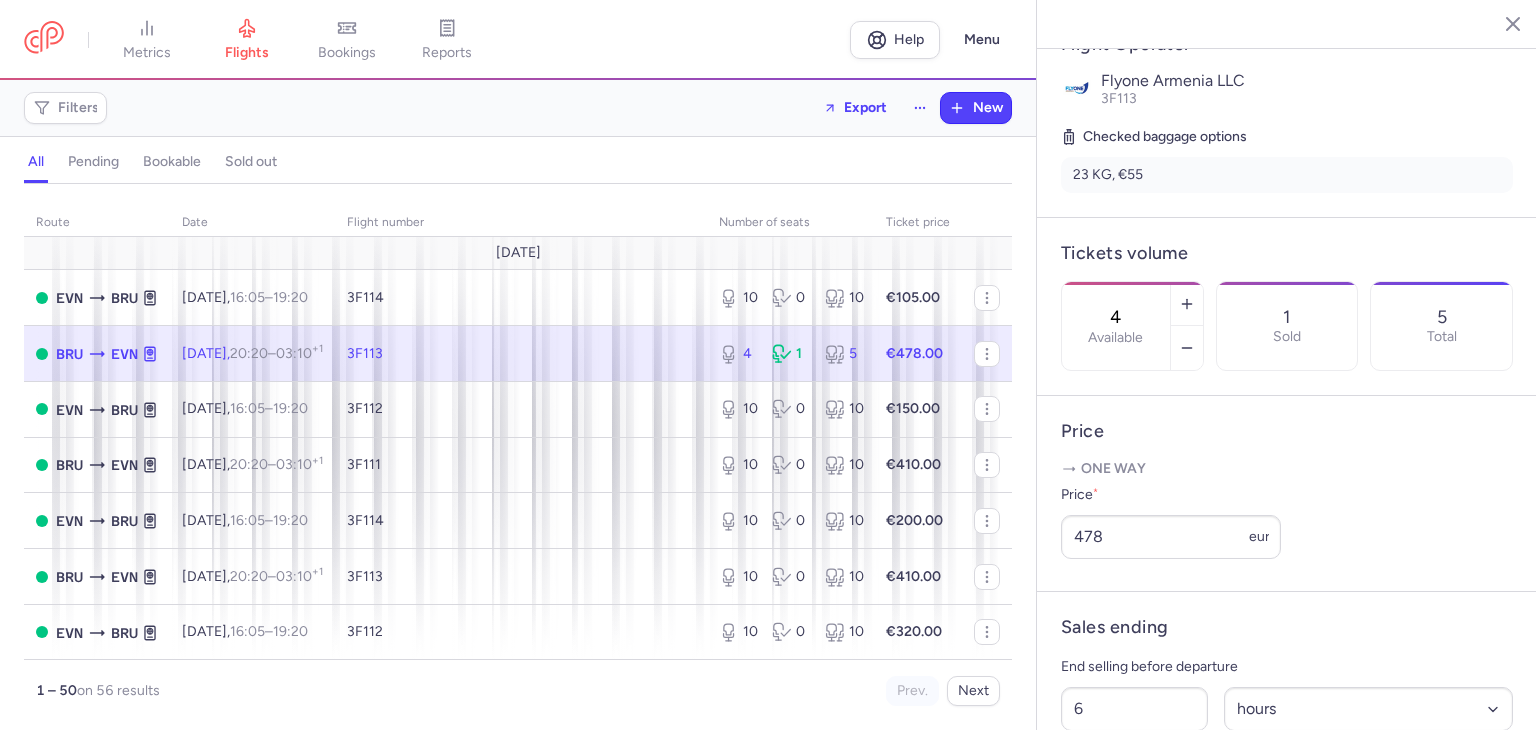scroll, scrollTop: 439, scrollLeft: 0, axis: vertical 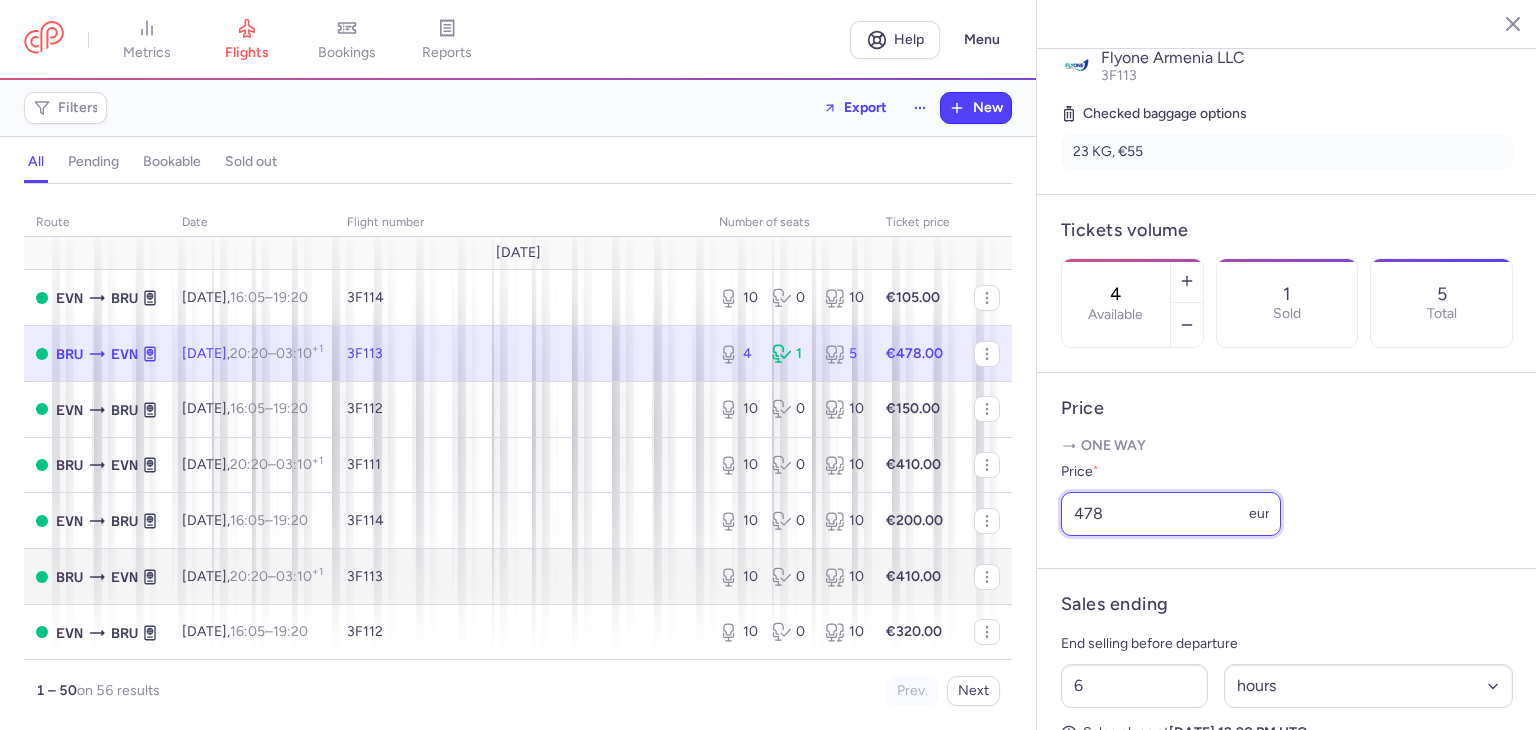 drag, startPoint x: 1134, startPoint y: 565, endPoint x: 988, endPoint y: 577, distance: 146.49232 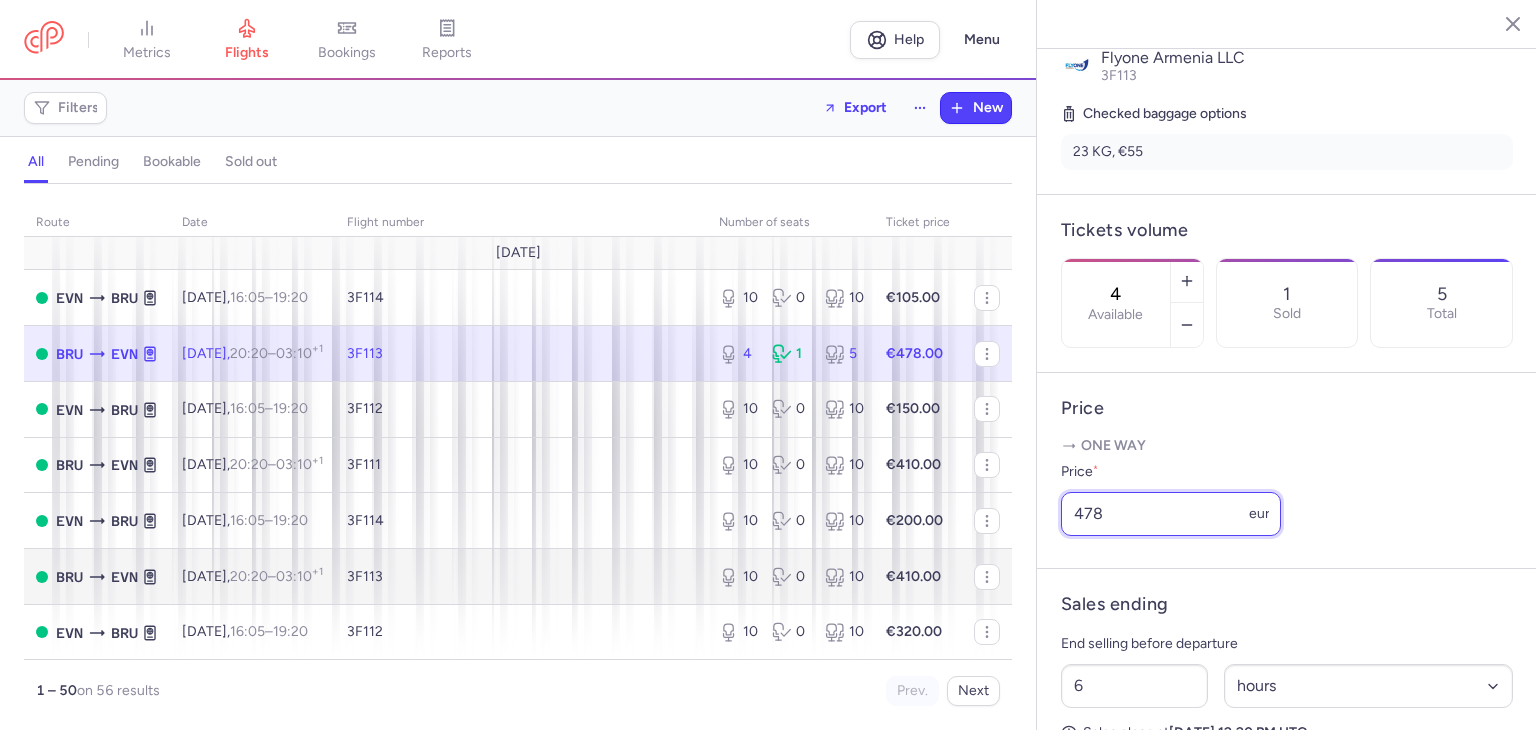 click on "metrics flights bookings reports  Help  Menu Filters  Export  New all pending bookable sold out route date Flight number number of seats Ticket price July 25  EVN  BRU Sun, 20 Jul,  16:05  –  19:20  +0  3F114  10 0 10 €105.00  BRU  EVN Sun, 20 Jul,  20:20  –  03:10  +1  3F113  4 1 5 €478.00  EVN  BRU Thu, 24 Jul,  16:05  –  19:20  +0  3F112  10 0 10 €150.00  BRU  EVN Thu, 24 Jul,  20:20  –  03:10  +1  3F111  10 0 10 €410.00  EVN  BRU Sun, 27 Jul,  16:05  –  19:20  +0  3F114  10 0 10 €200.00  BRU  EVN Sun, 27 Jul,  20:20  –  03:10  +1  3F113  10 0 10 €410.00  EVN  BRU Thu, 31 Jul,  16:05  –  19:20  +0  3F112  10 0 10 €320.00  BRU  EVN Thu, 31 Jul,  20:20  –  03:10  +1  3F111  9 1 10 €410.00 August 25  EVN  BRU Sun, 3 Aug,  16:05  –  19:20  +0  3F114  10 0 10 €400.00  BRU  EVN Sun, 3 Aug,  20:20  –  03:10  +1  3F113  10 0 10 €300.00  EVN  BRU Thu, 7 Aug,  16:05  –  19:20  +0  3F112  10 0 10 €400.00  BRU  EVN Thu, 7 Aug,  20:20  –  03:10  +1  3F111  10 0 10 €300.00" 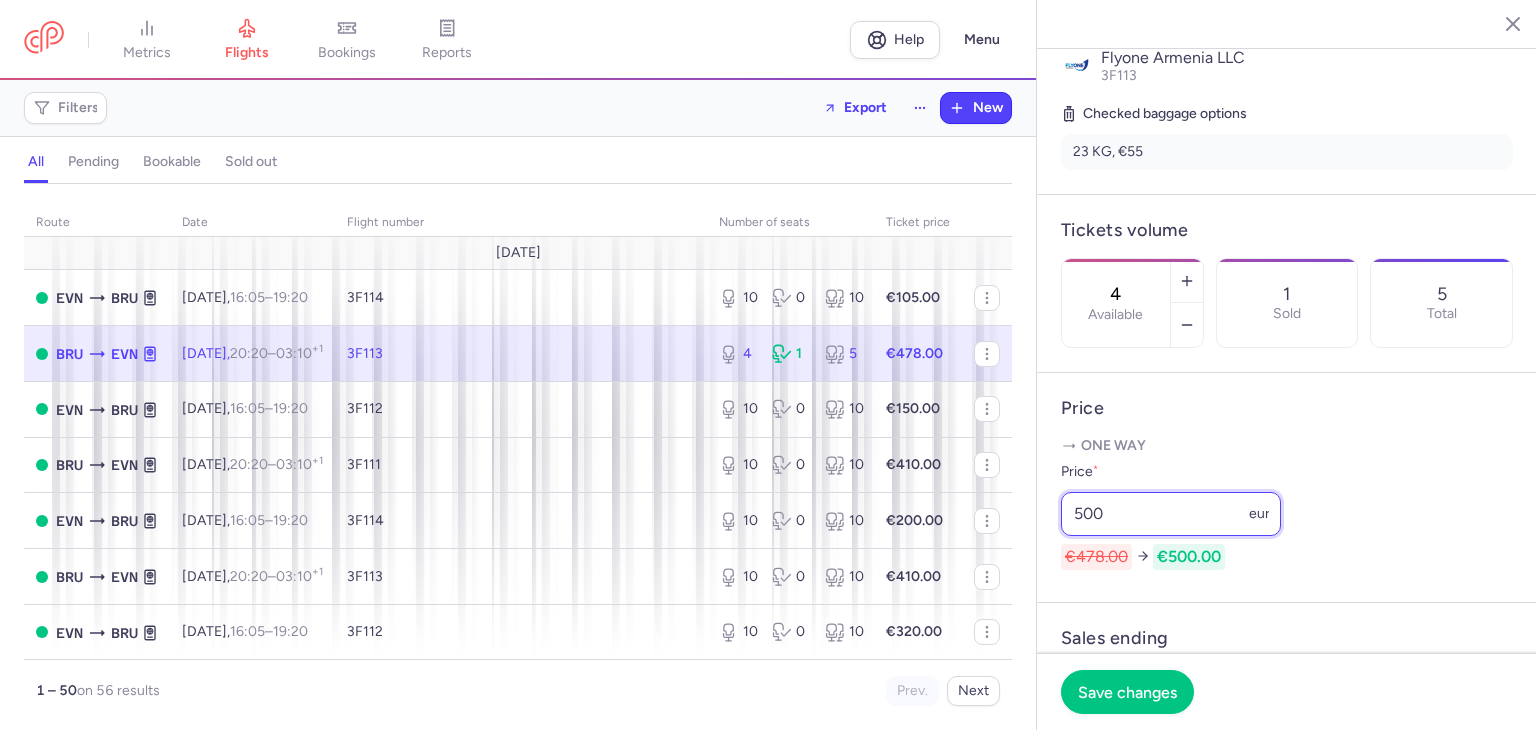 drag, startPoint x: 1100, startPoint y: 572, endPoint x: 1052, endPoint y: 575, distance: 48.09366 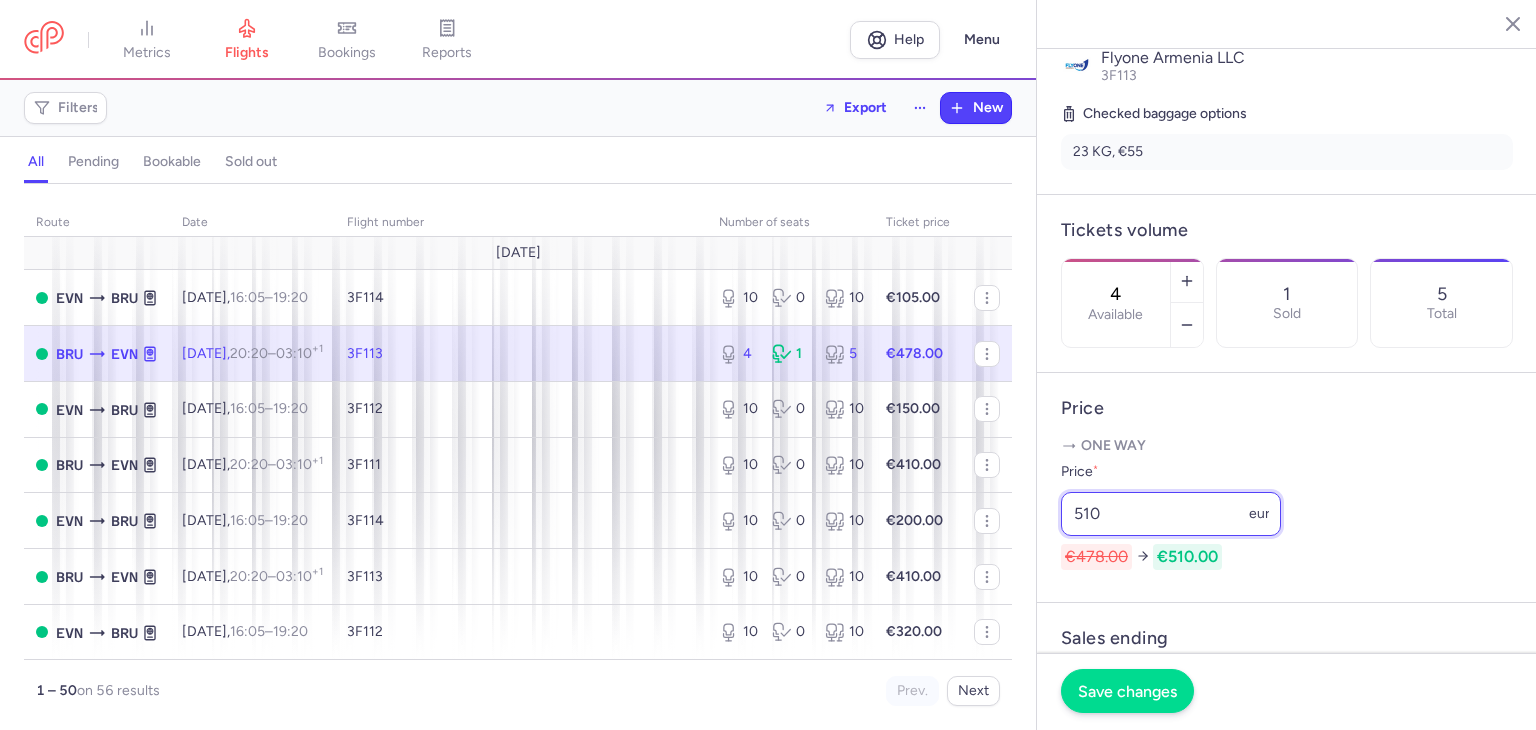 type on "510" 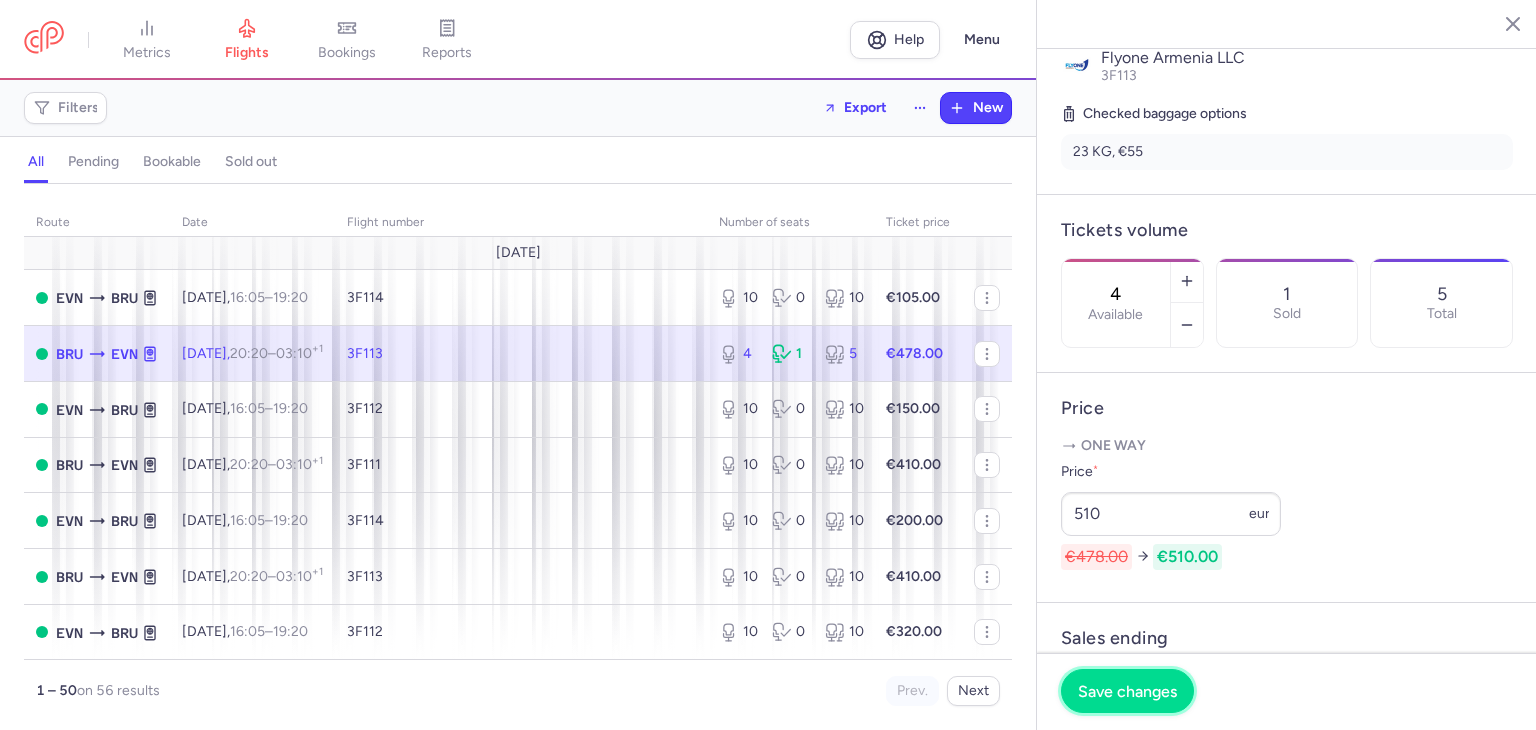 click on "Save changes" at bounding box center (1127, 691) 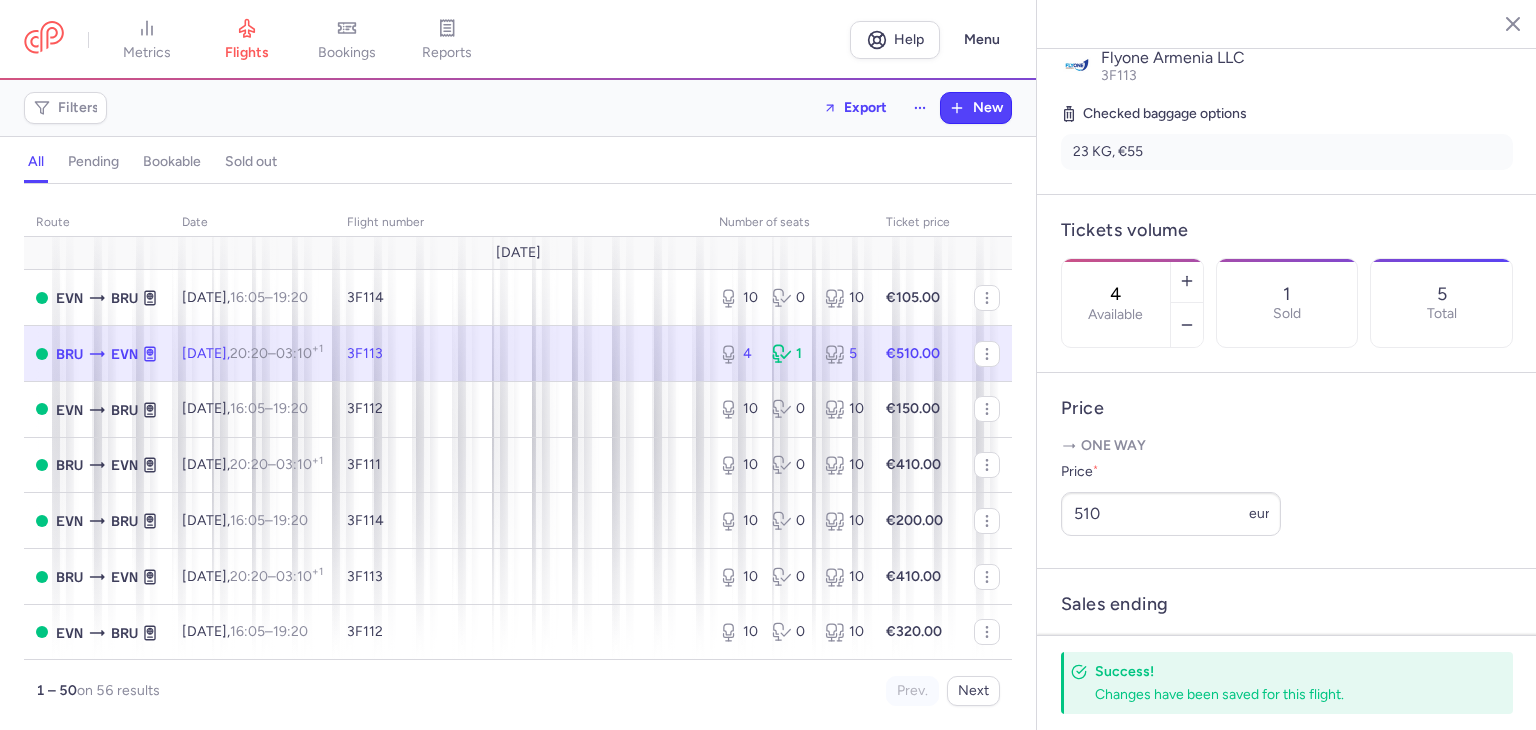 scroll, scrollTop: 0, scrollLeft: 0, axis: both 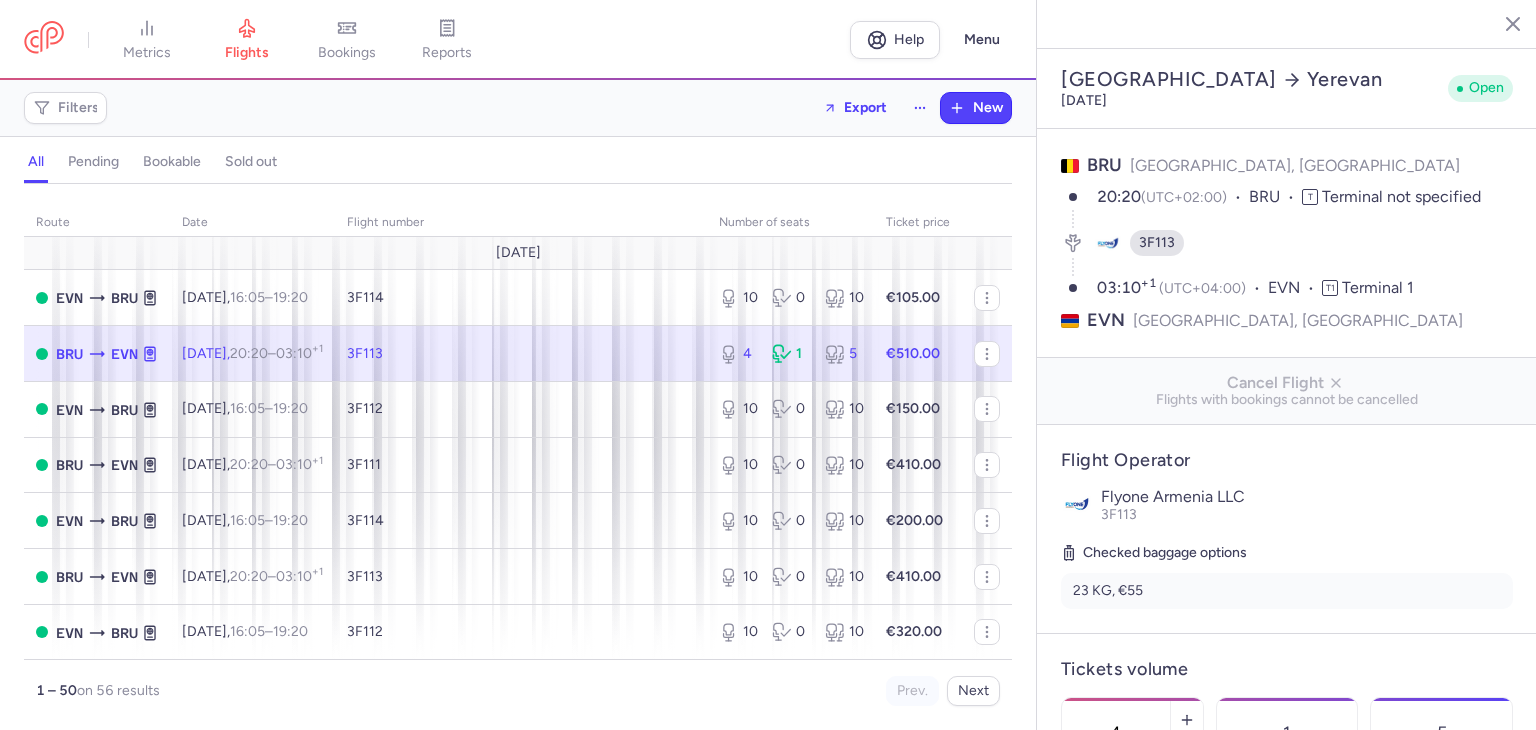 select on "hours" 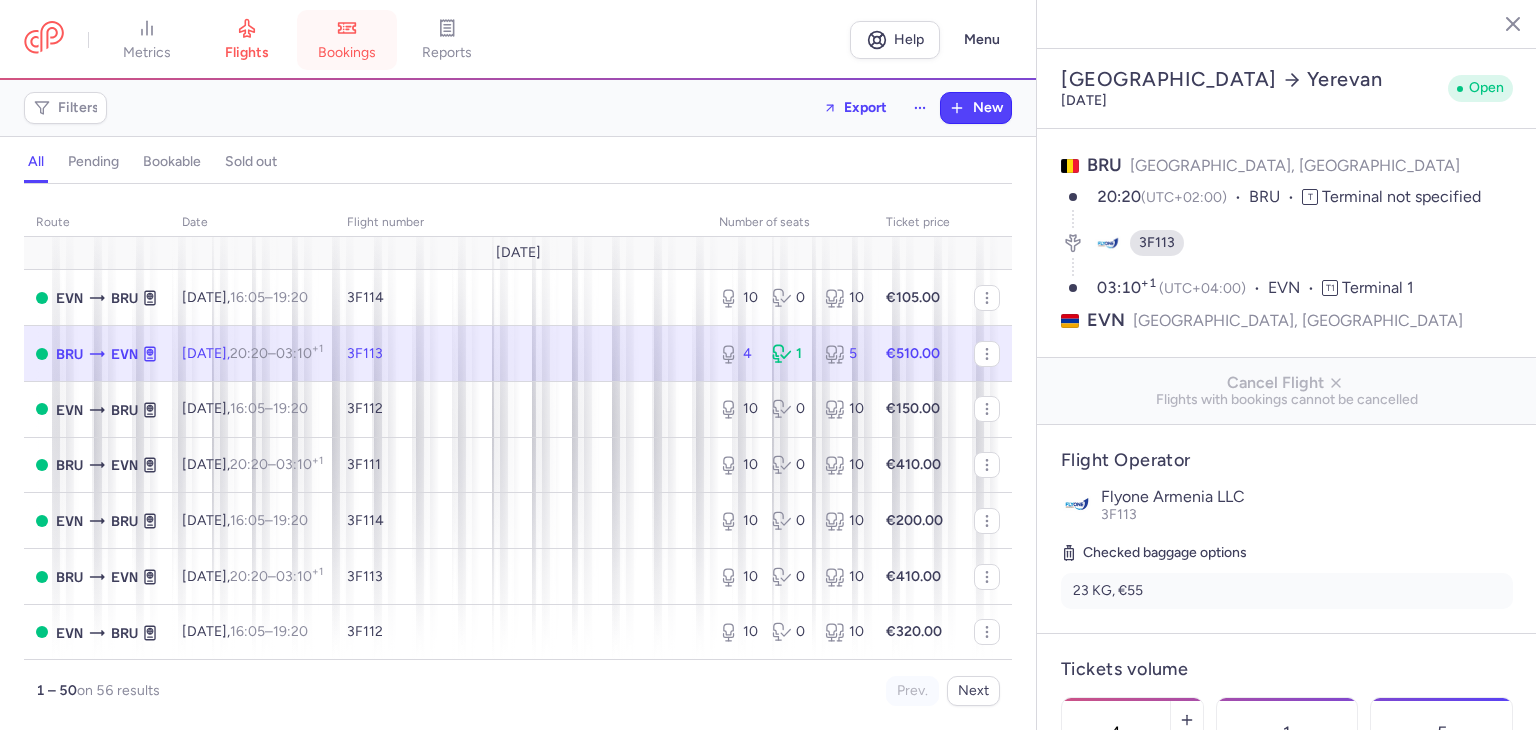 click on "bookings" at bounding box center [347, 40] 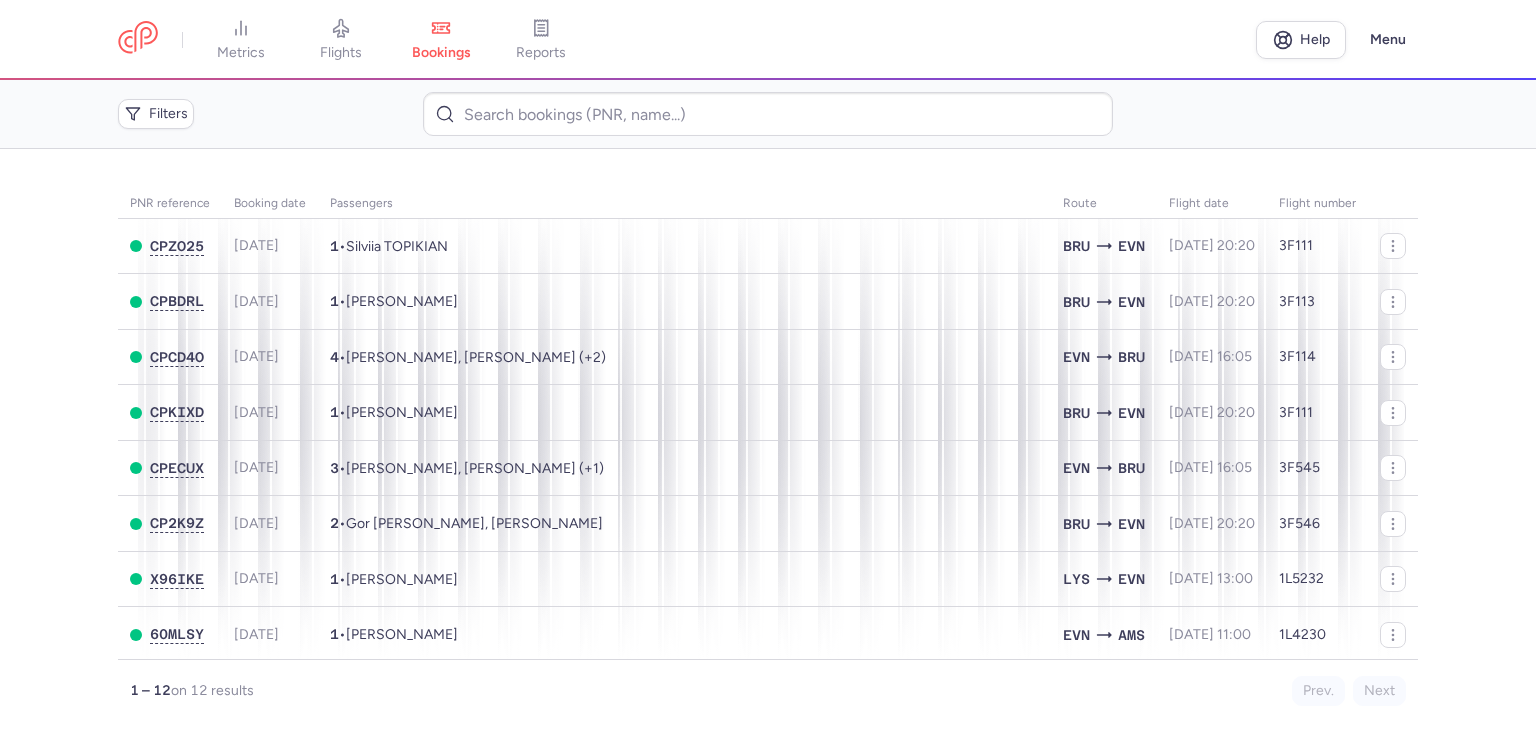 scroll, scrollTop: 0, scrollLeft: 0, axis: both 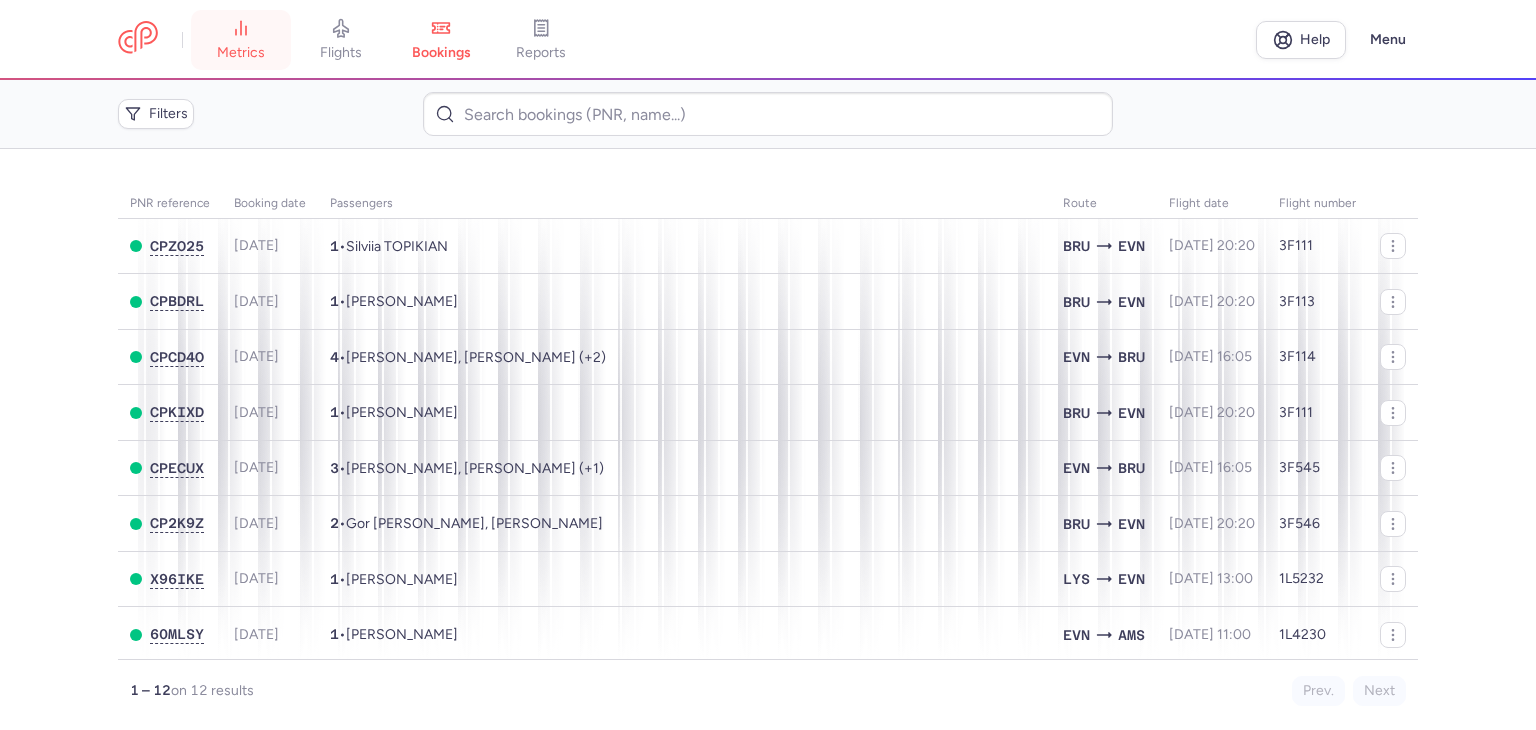 click on "metrics" at bounding box center (241, 40) 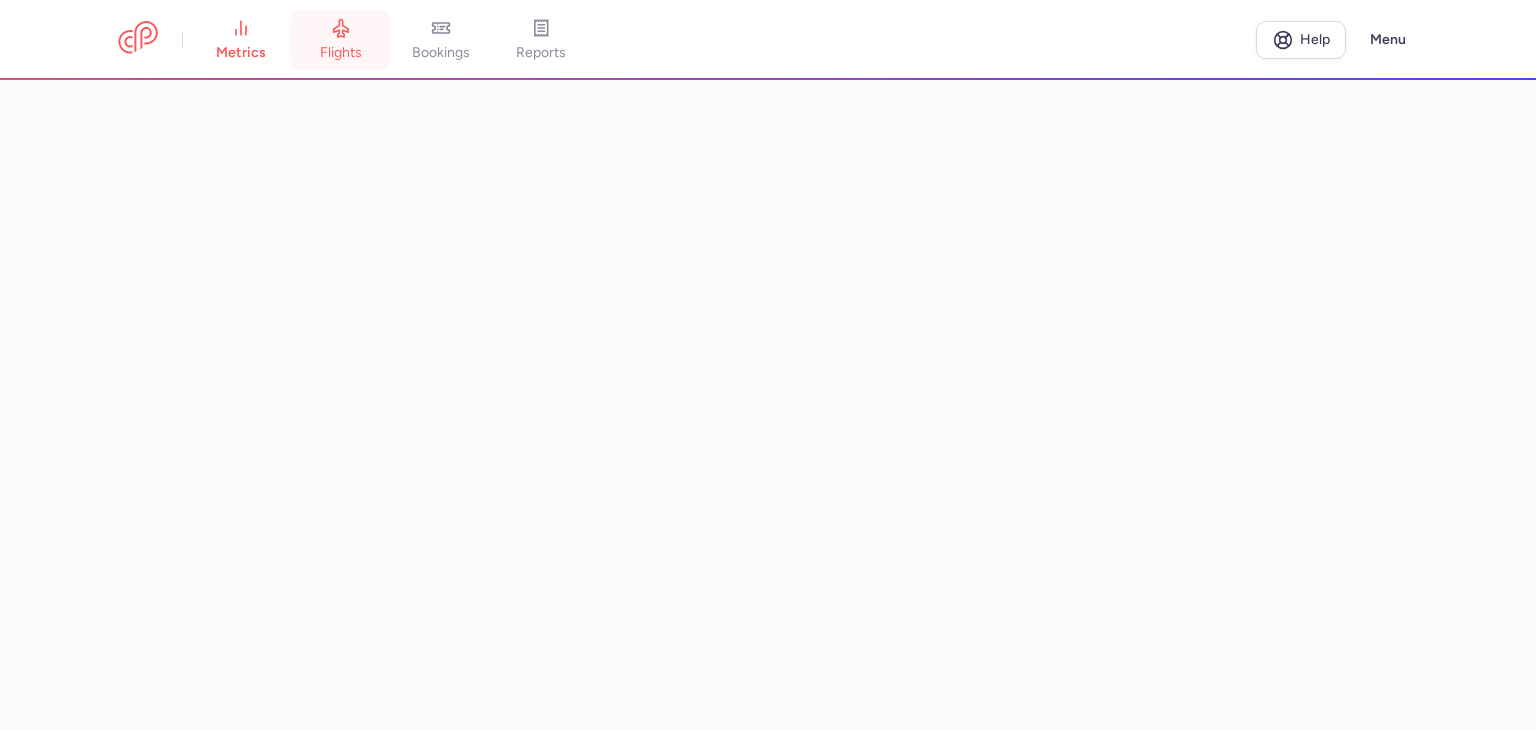 click on "flights" at bounding box center (341, 40) 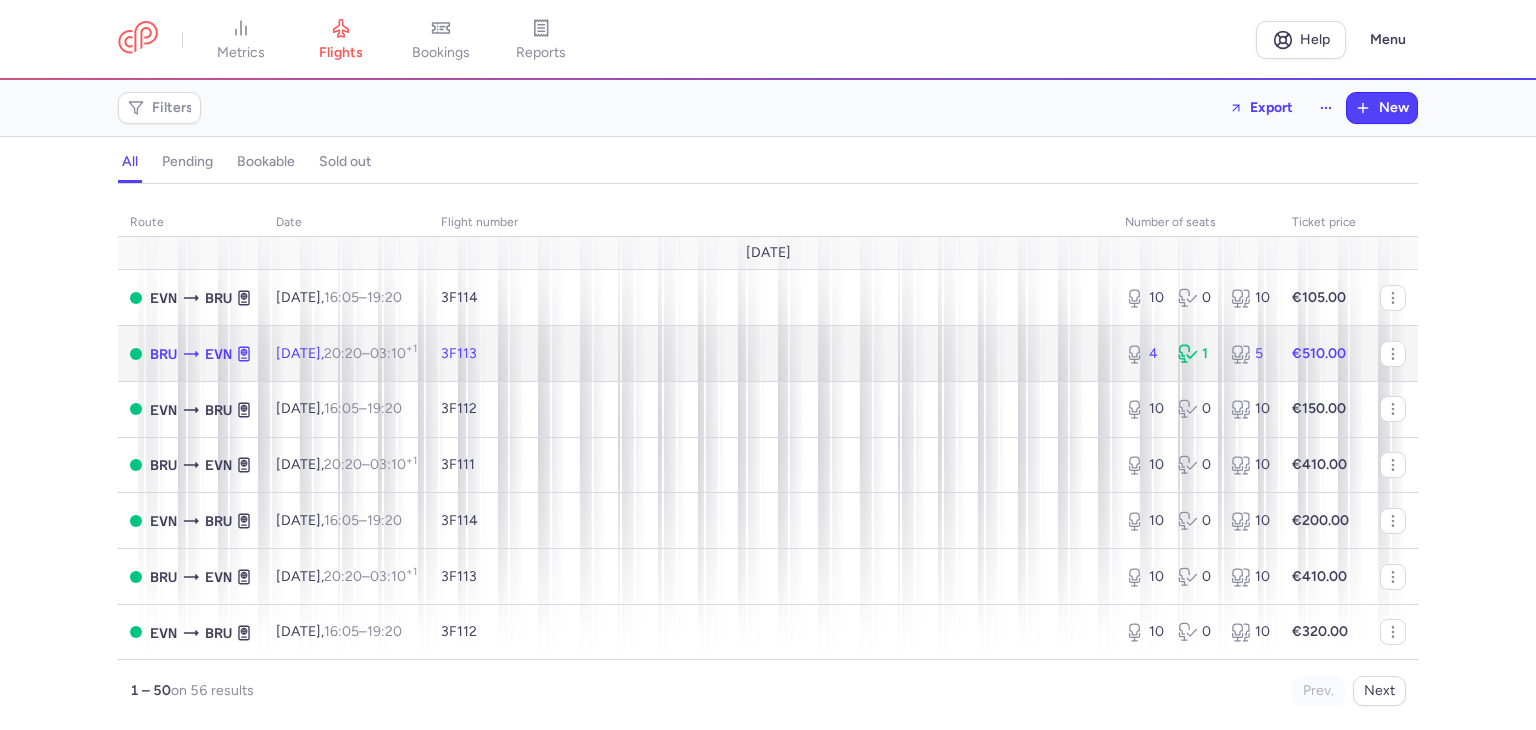 click on "3F113" 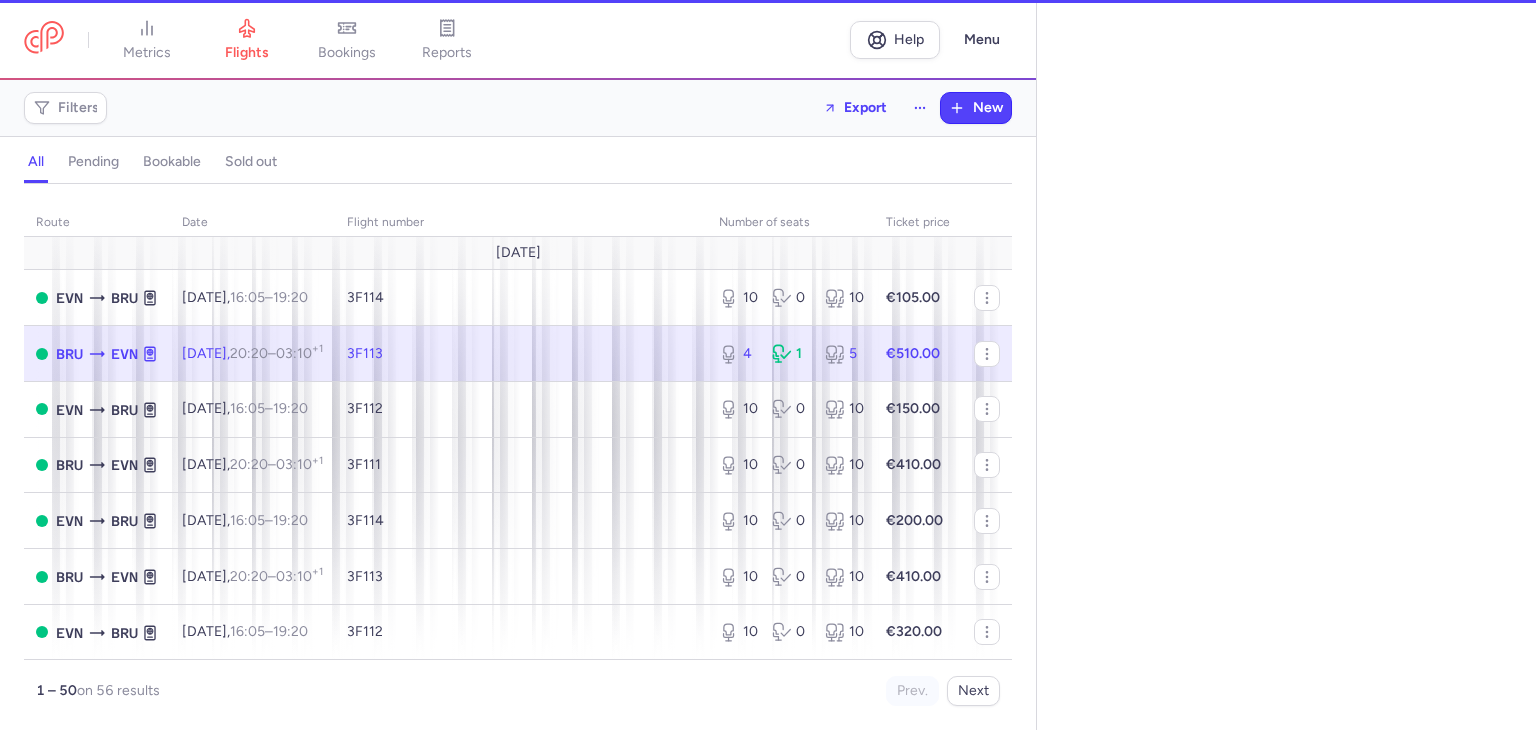select on "hours" 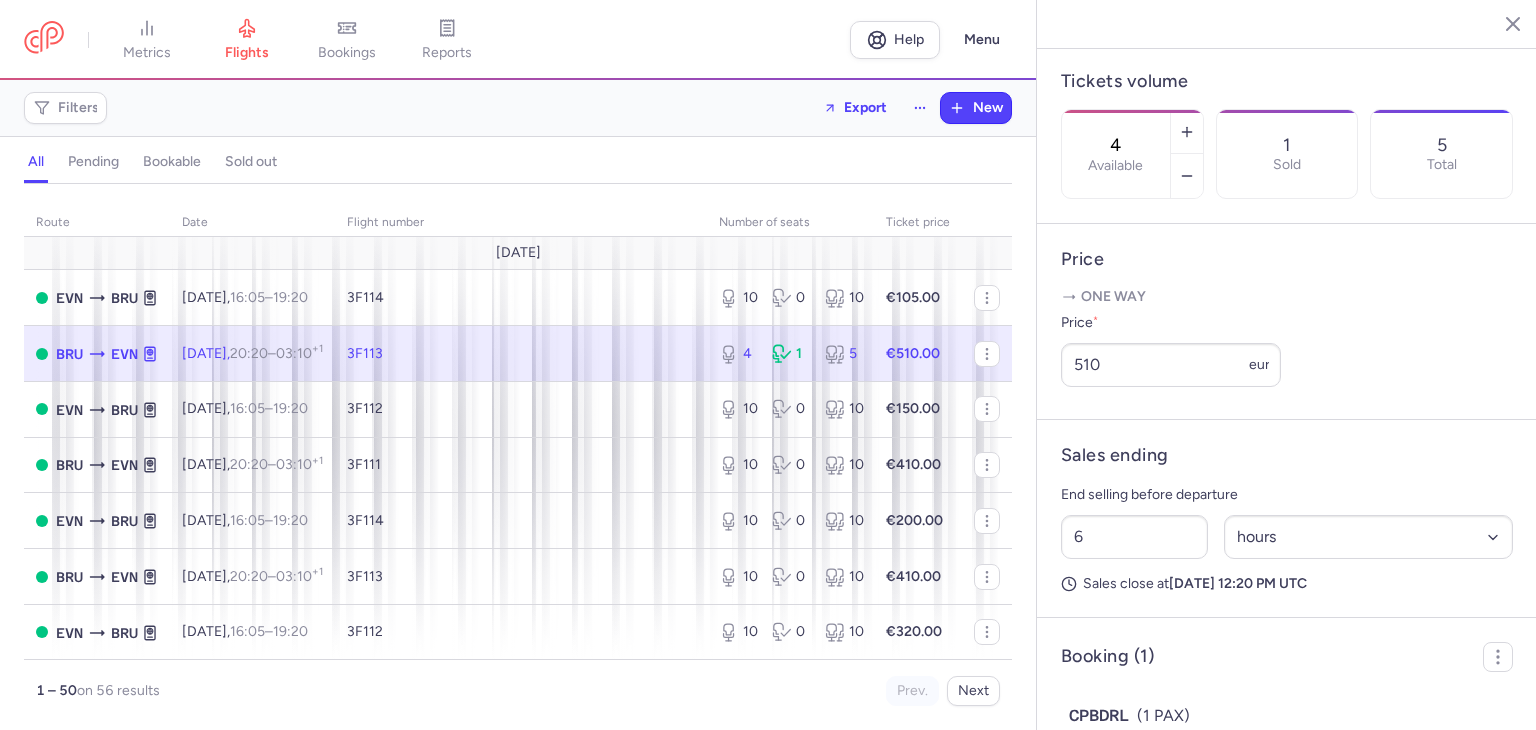 scroll, scrollTop: 594, scrollLeft: 0, axis: vertical 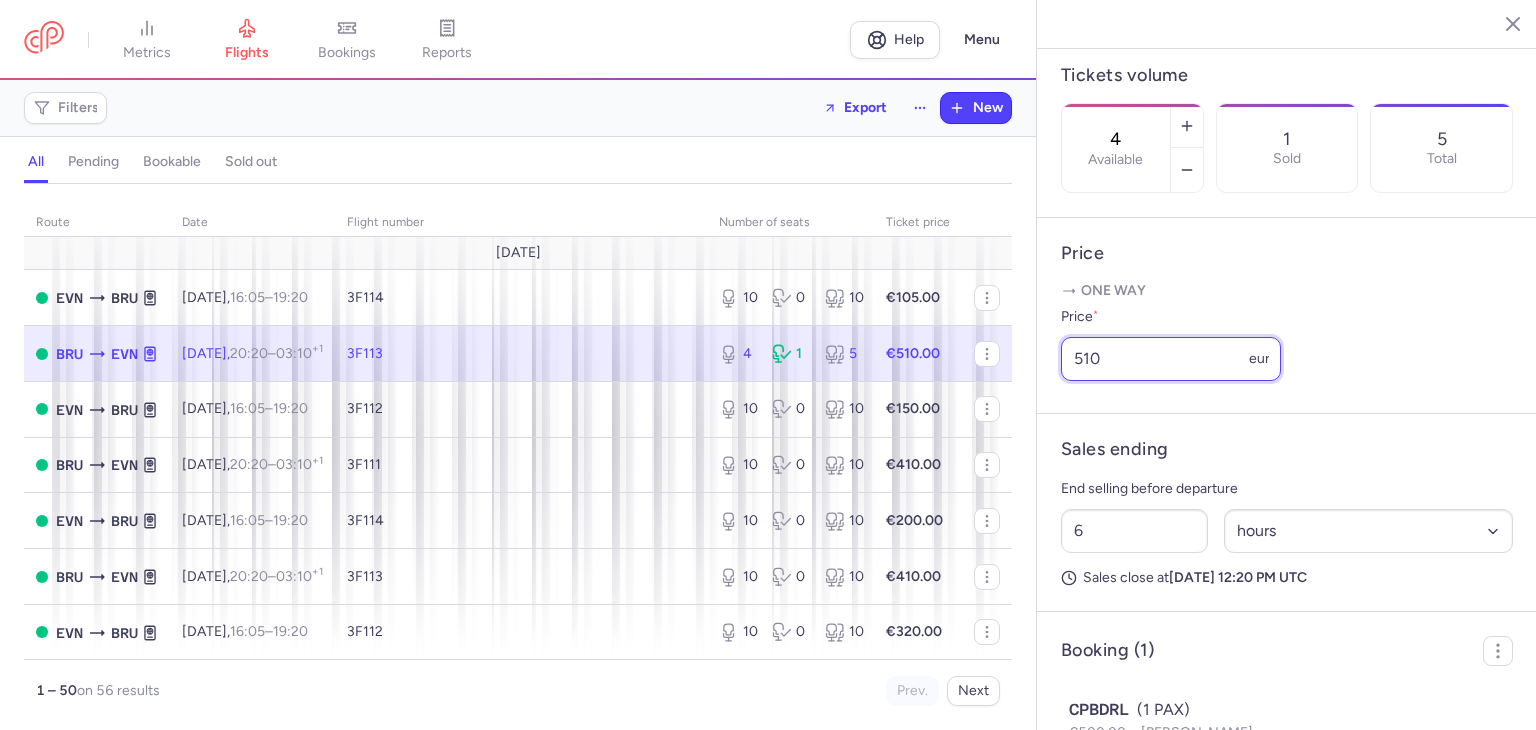 drag, startPoint x: 1156, startPoint y: 418, endPoint x: 1002, endPoint y: 390, distance: 156.52477 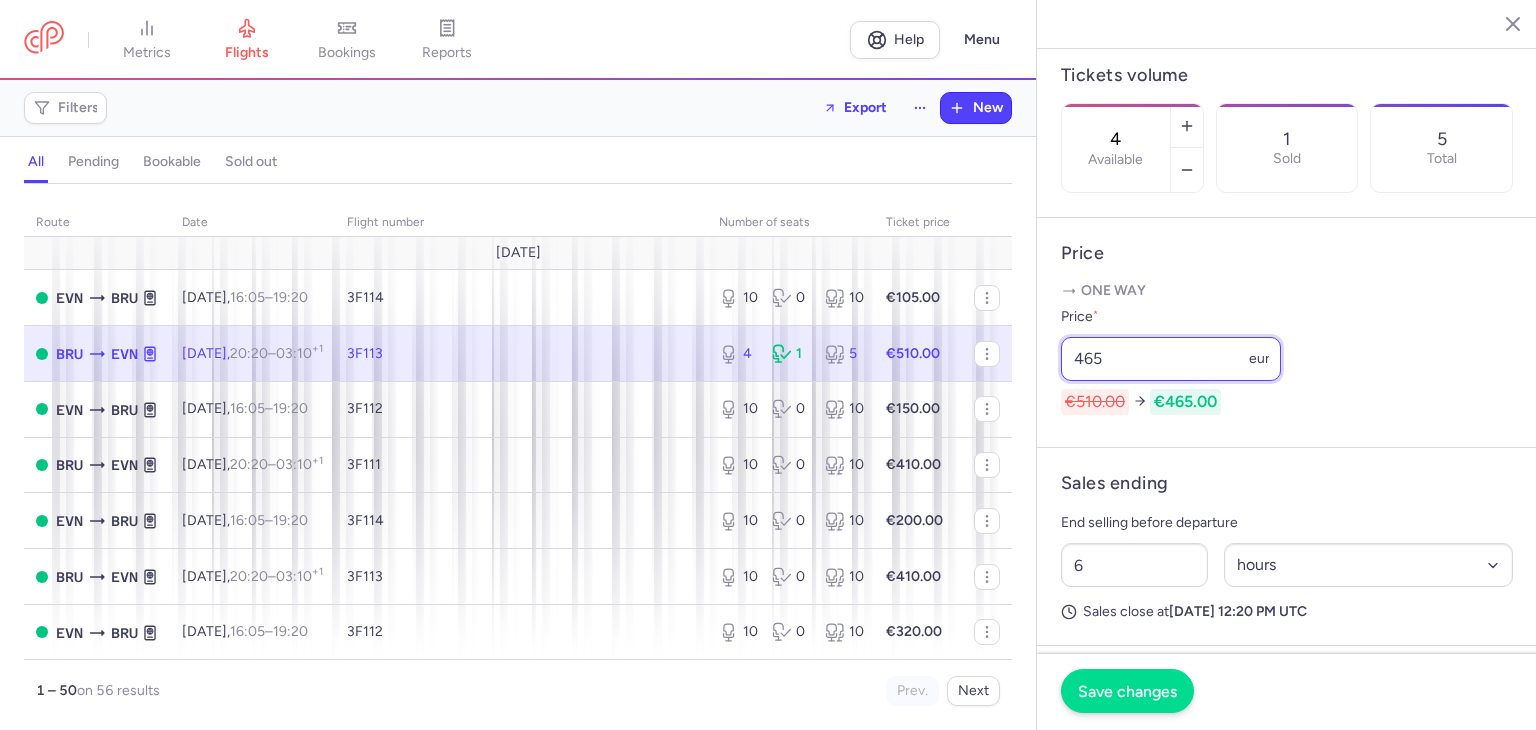 type on "465" 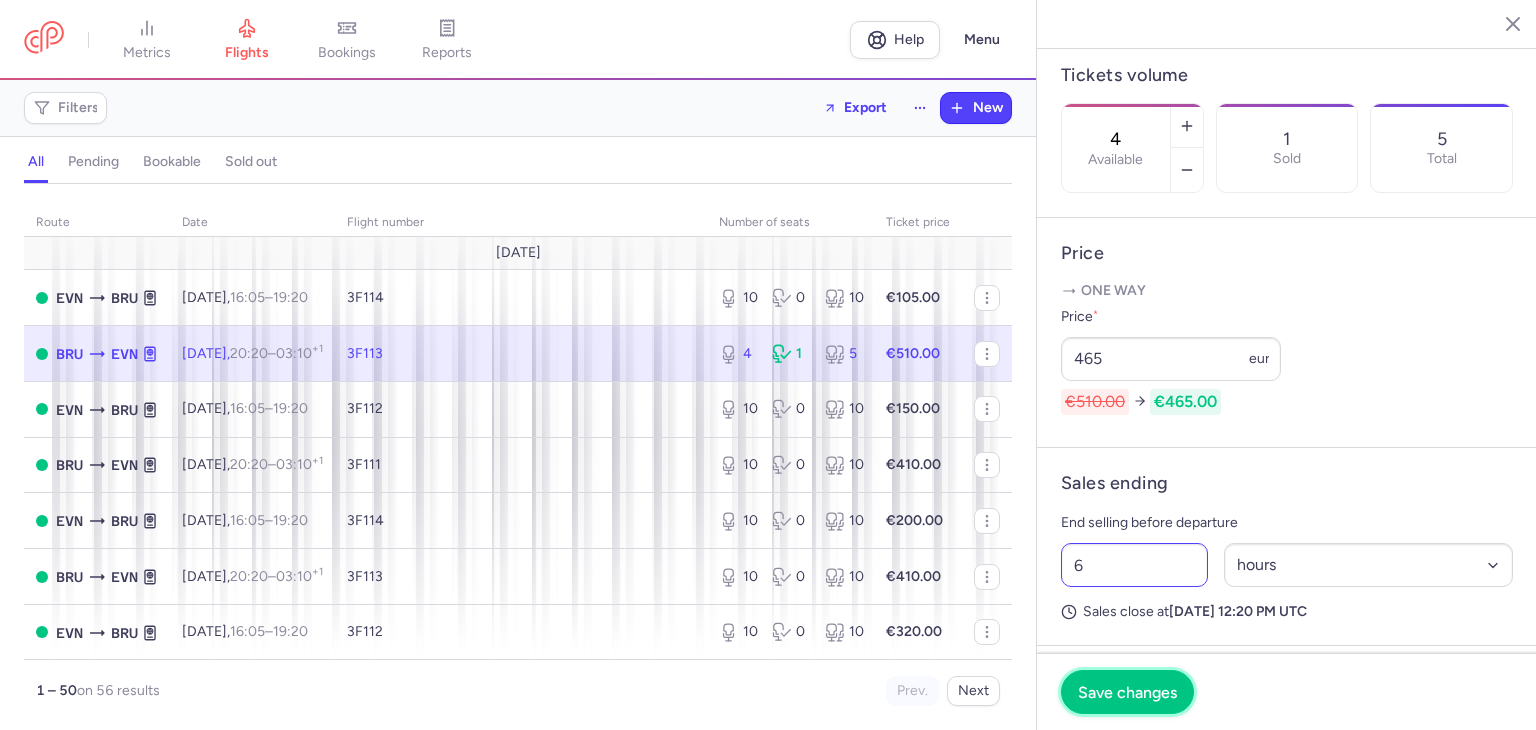 drag, startPoint x: 1122, startPoint y: 697, endPoint x: 1121, endPoint y: 627, distance: 70.00714 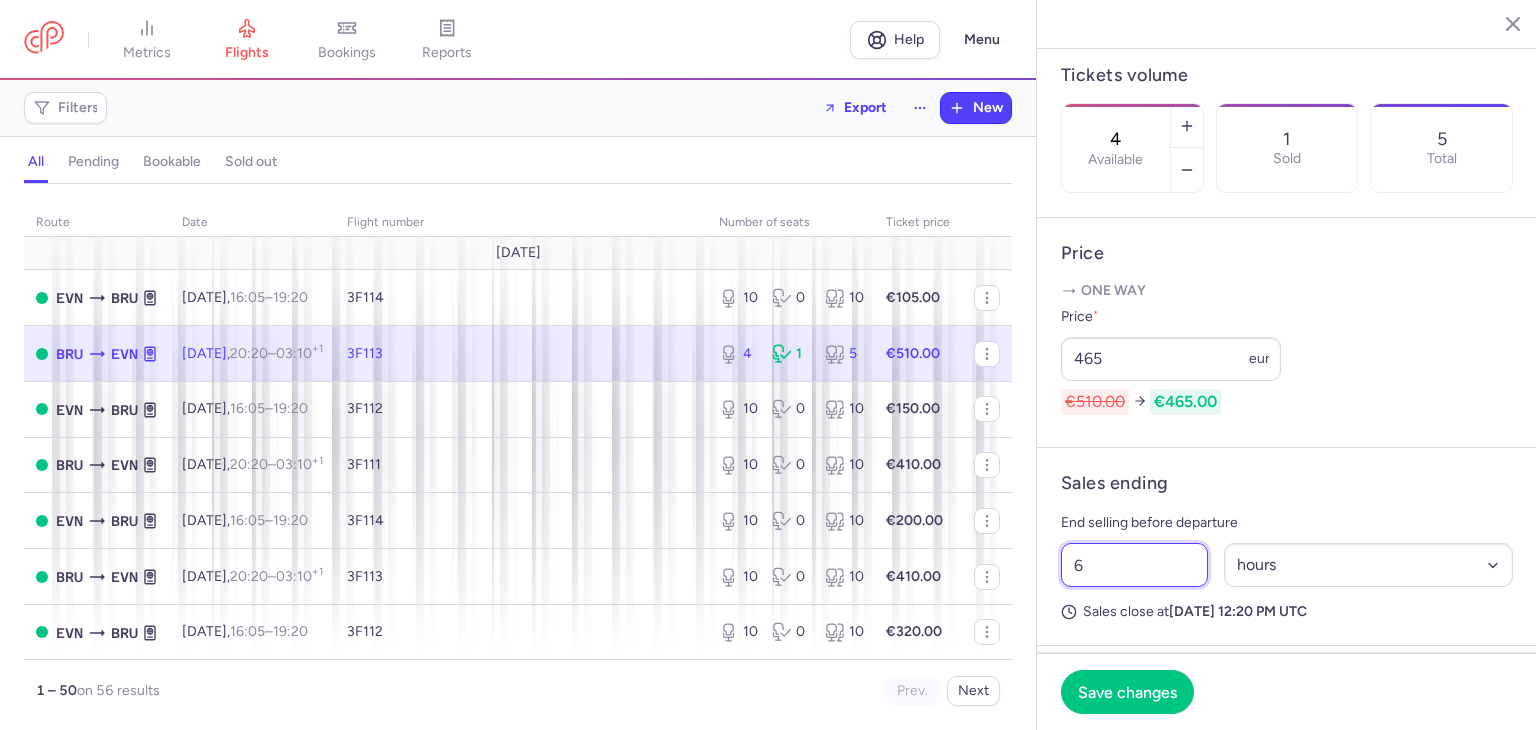 drag, startPoint x: 1121, startPoint y: 627, endPoint x: 1043, endPoint y: 638, distance: 78.77182 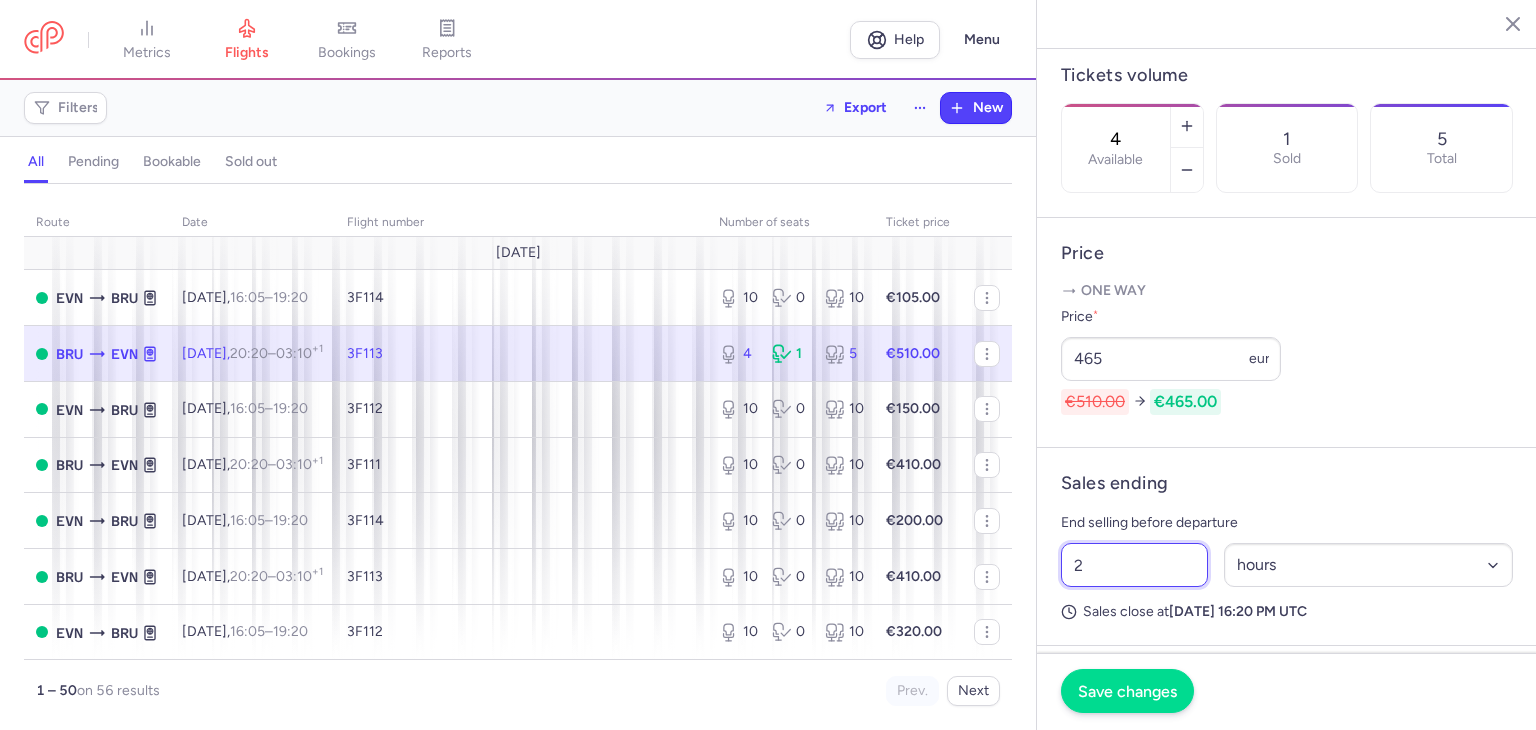 type on "2" 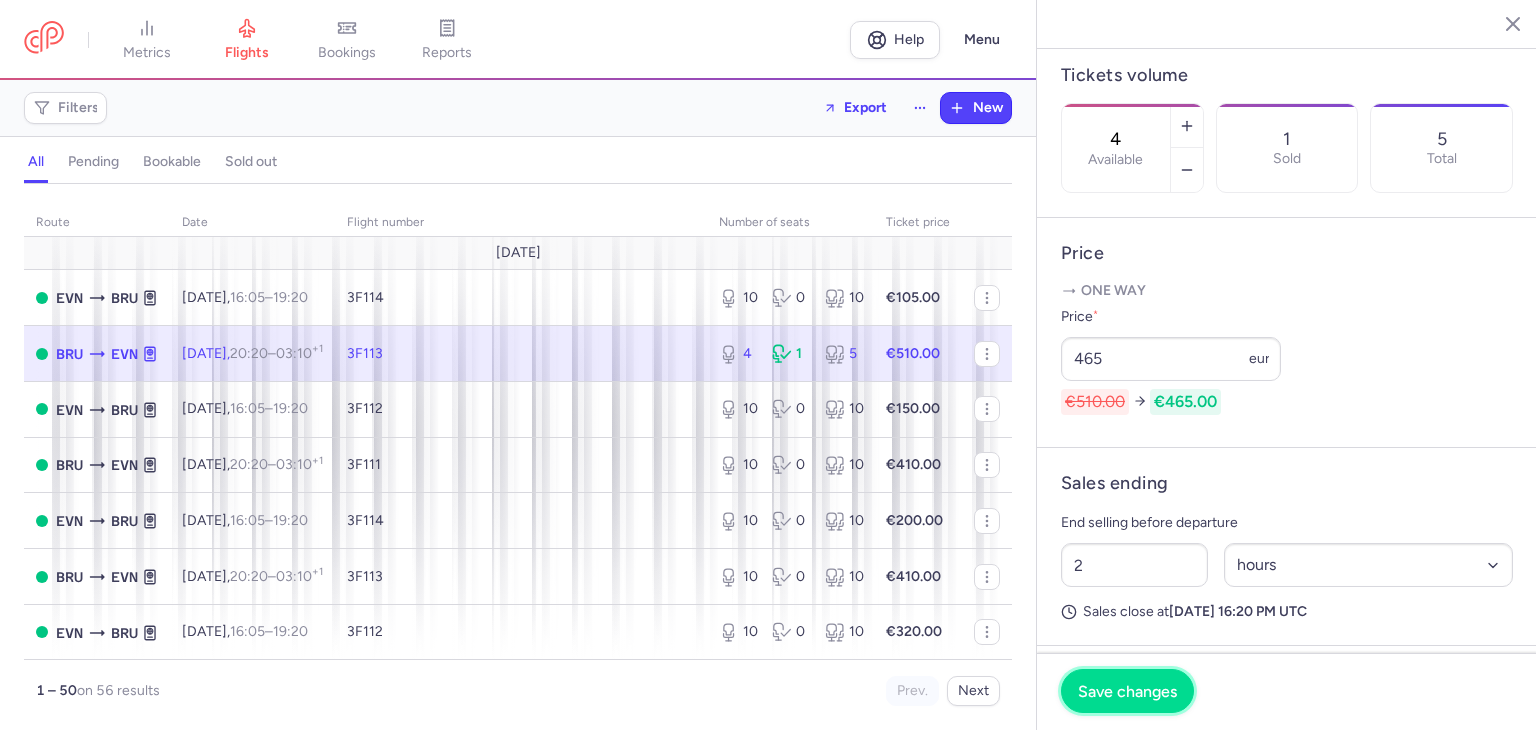 click on "Save changes" at bounding box center [1127, 691] 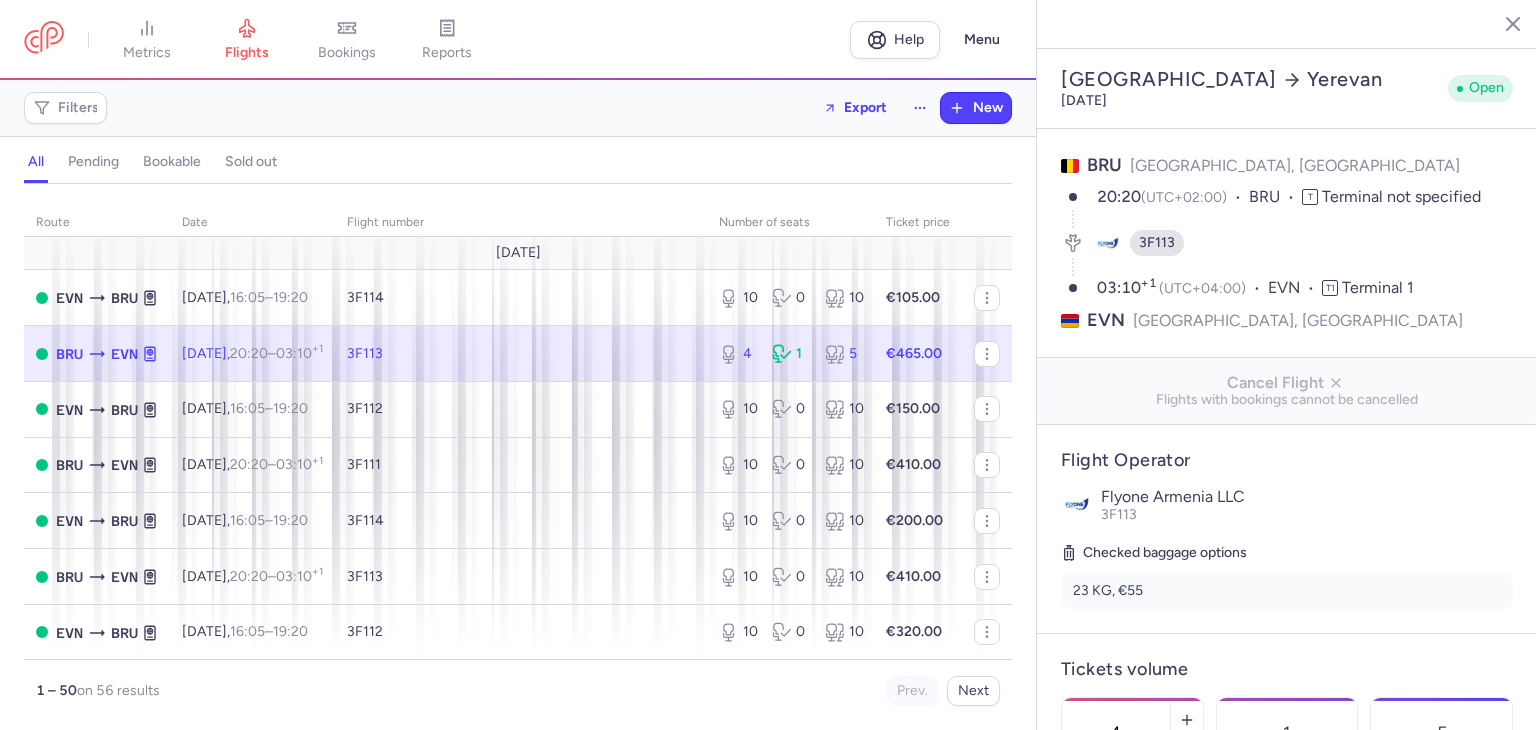 select on "hours" 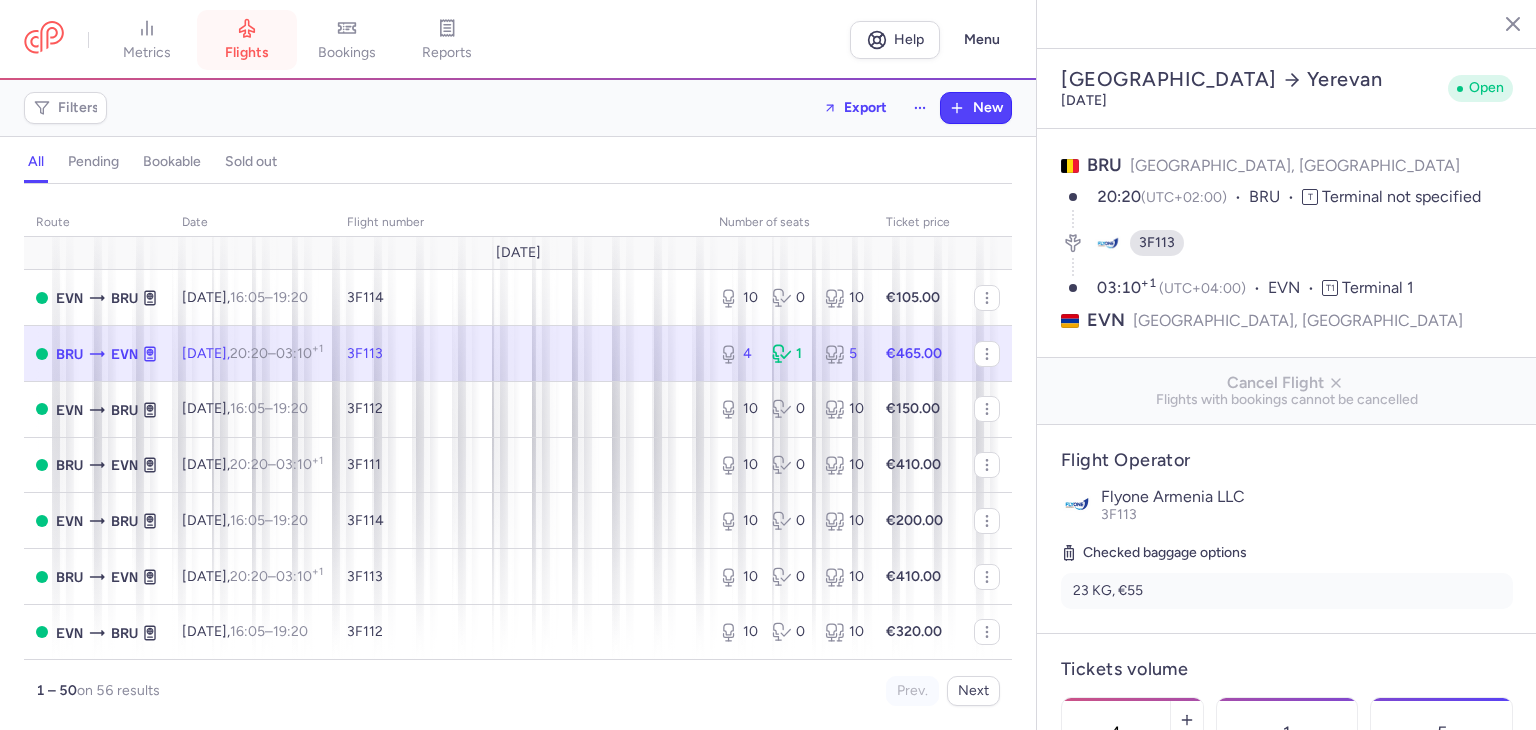 scroll, scrollTop: 0, scrollLeft: 0, axis: both 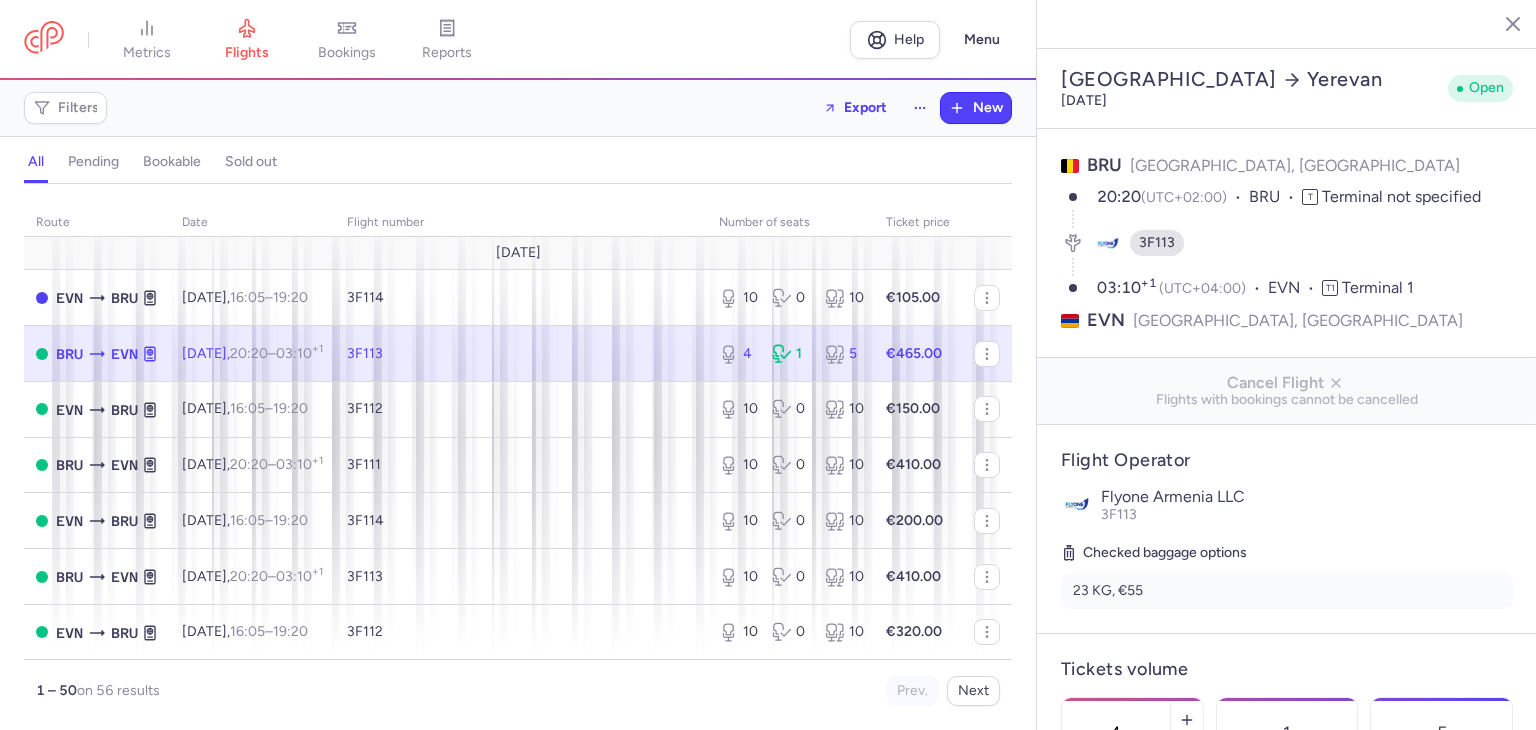 select on "hours" 